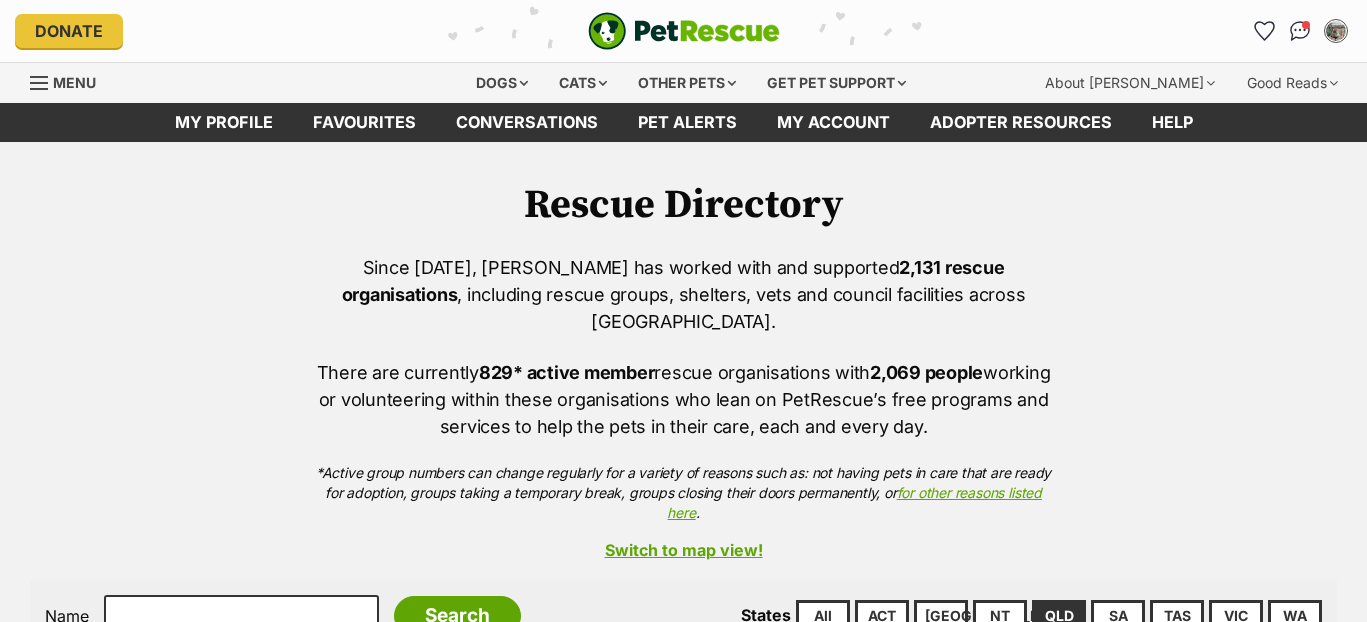 scroll, scrollTop: 0, scrollLeft: 0, axis: both 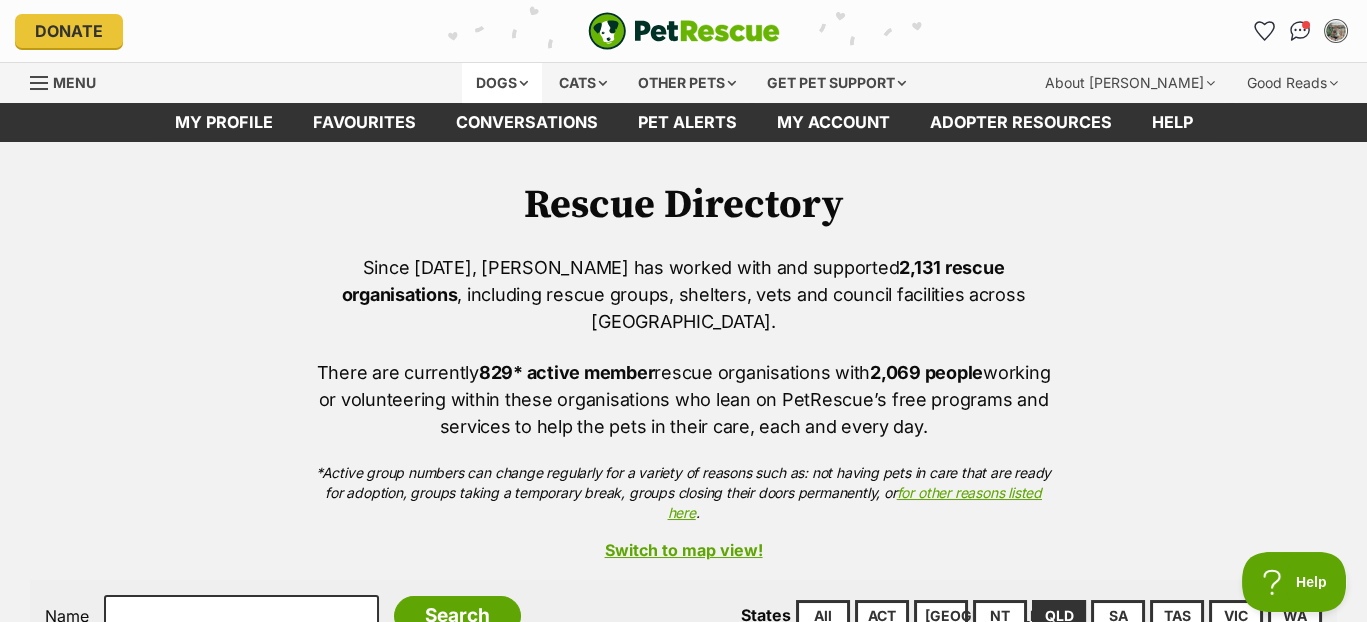 click on "Dogs" at bounding box center [502, 83] 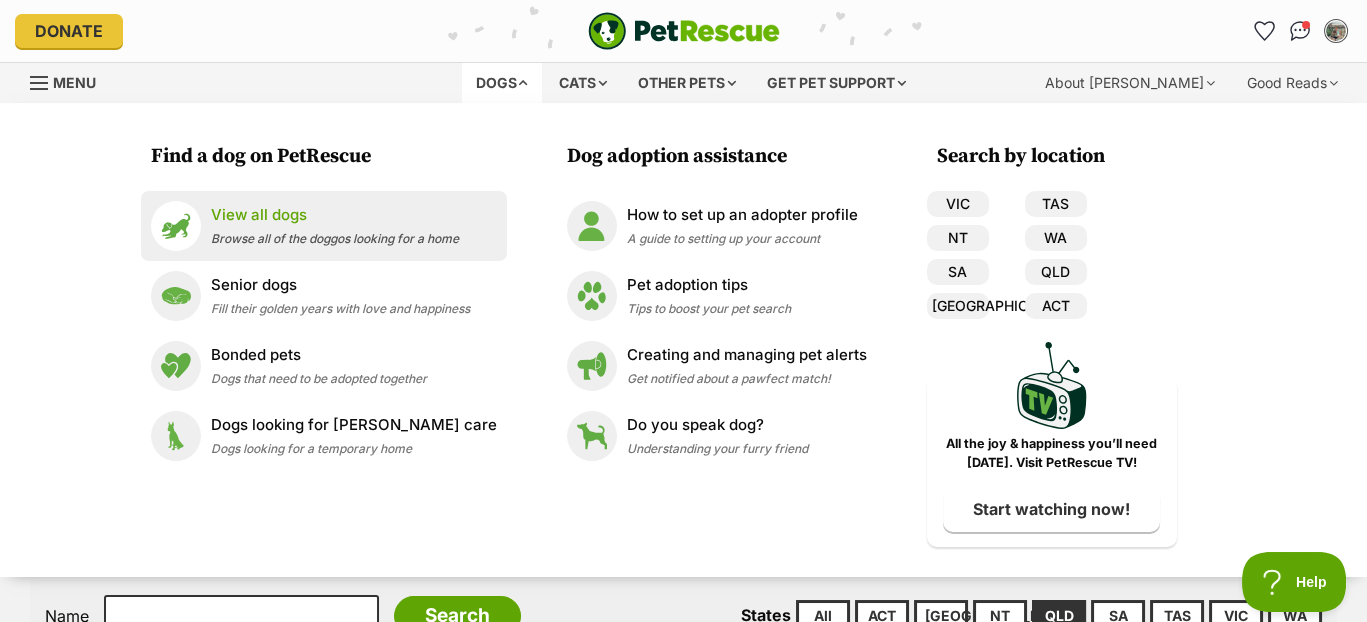 click on "View all dogs" at bounding box center [335, 215] 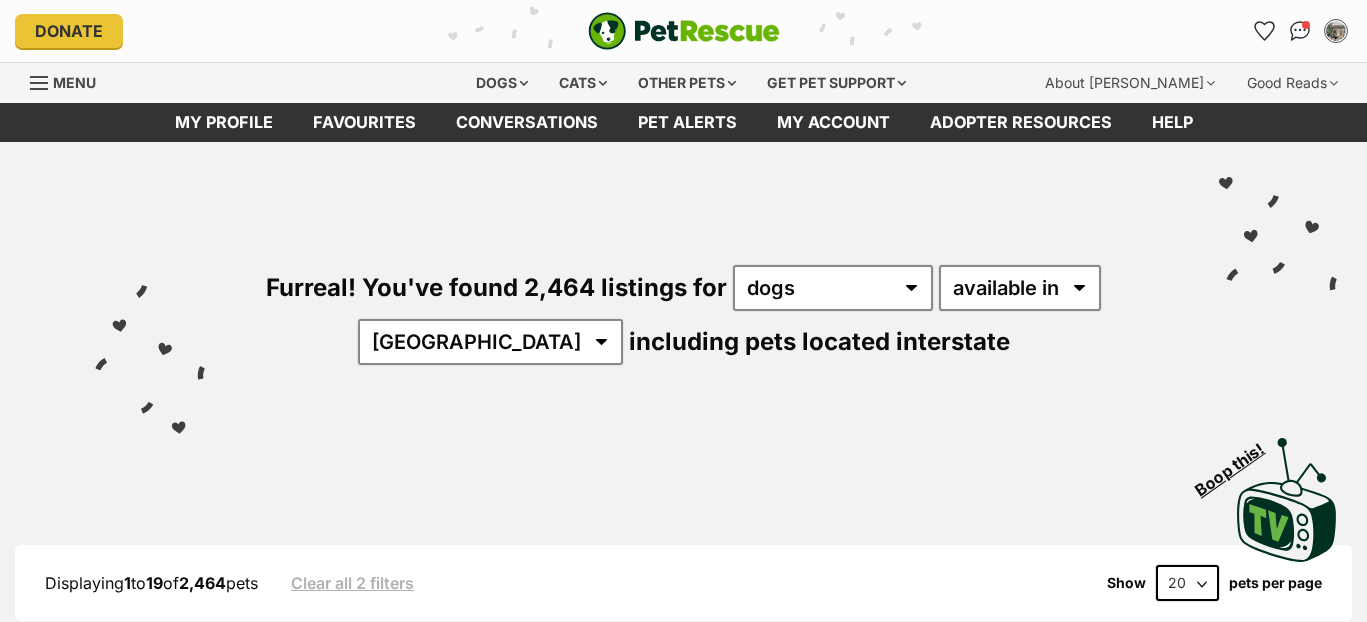 scroll, scrollTop: 0, scrollLeft: 0, axis: both 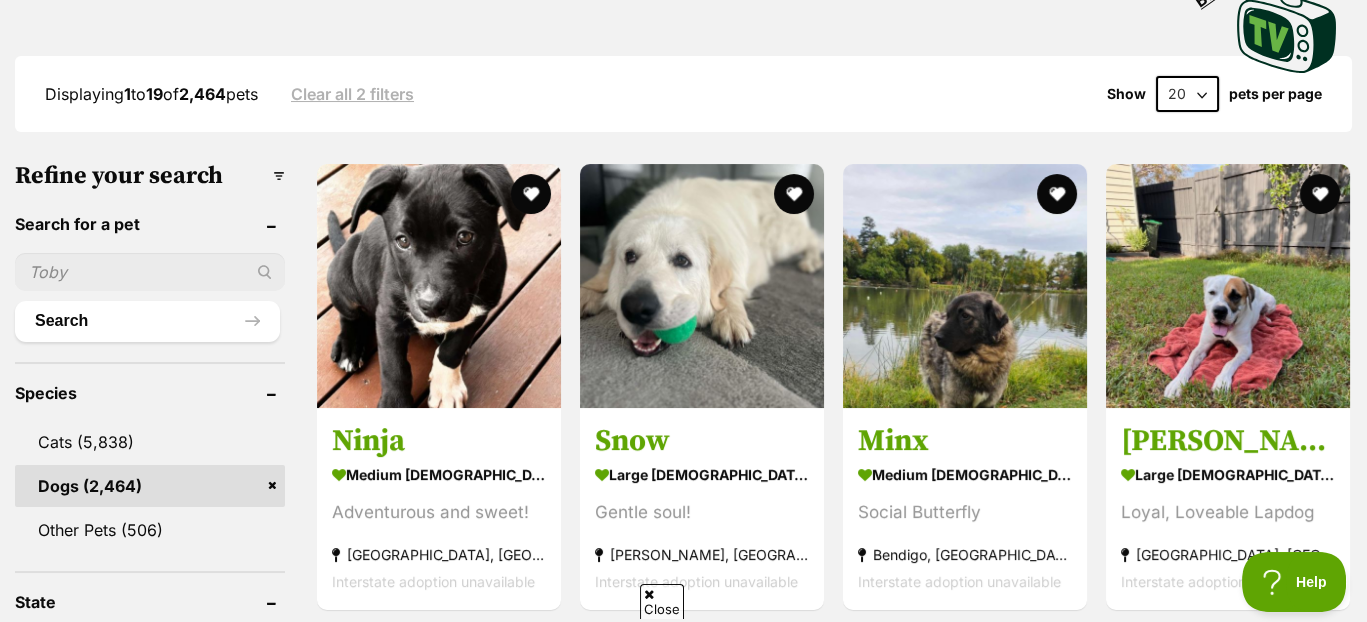 click at bounding box center [150, 272] 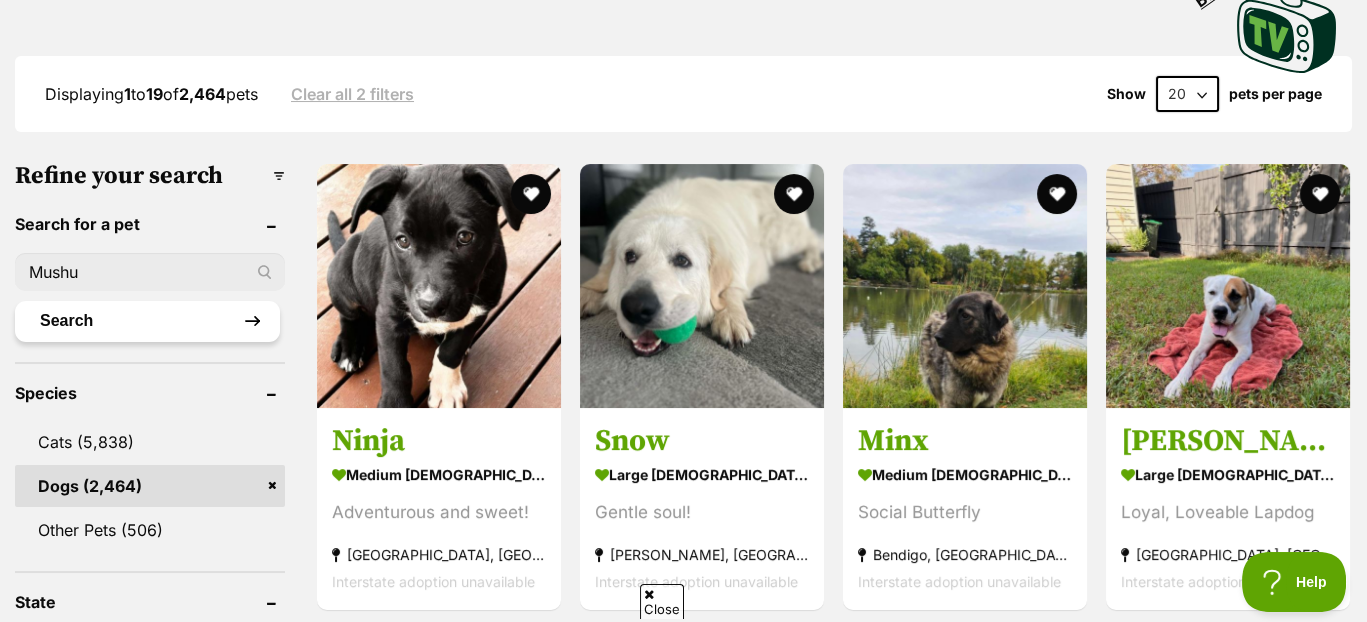 type on "Mushu" 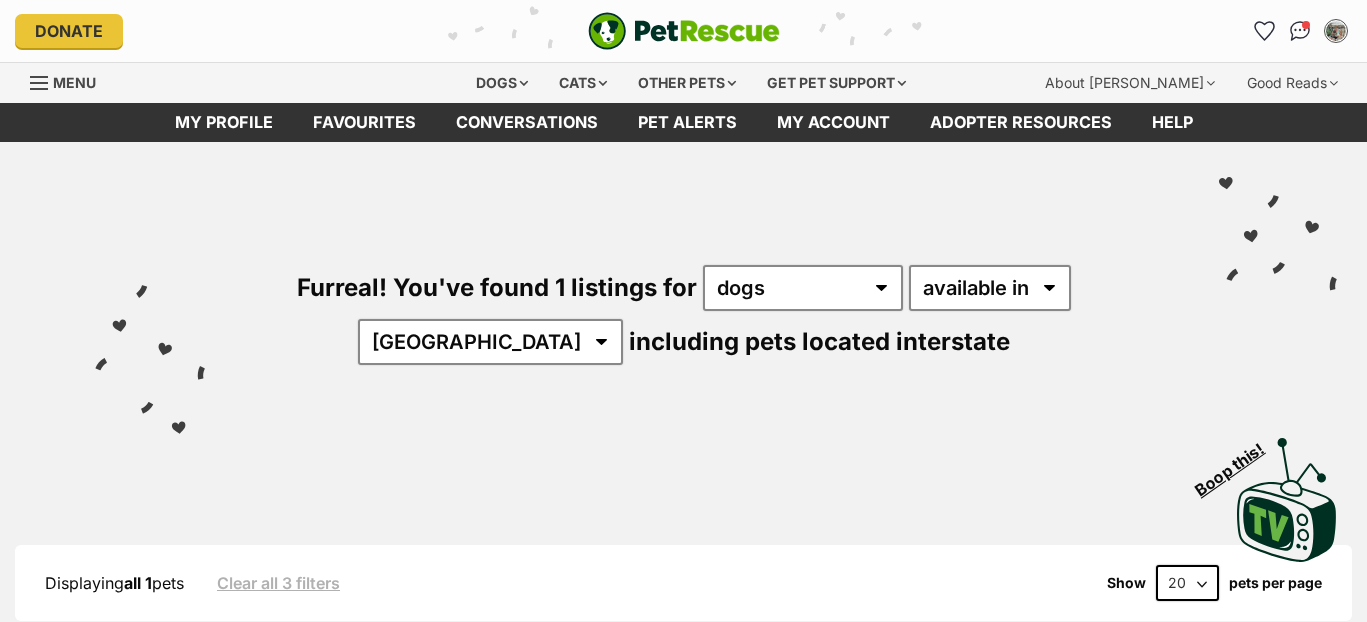scroll, scrollTop: 0, scrollLeft: 0, axis: both 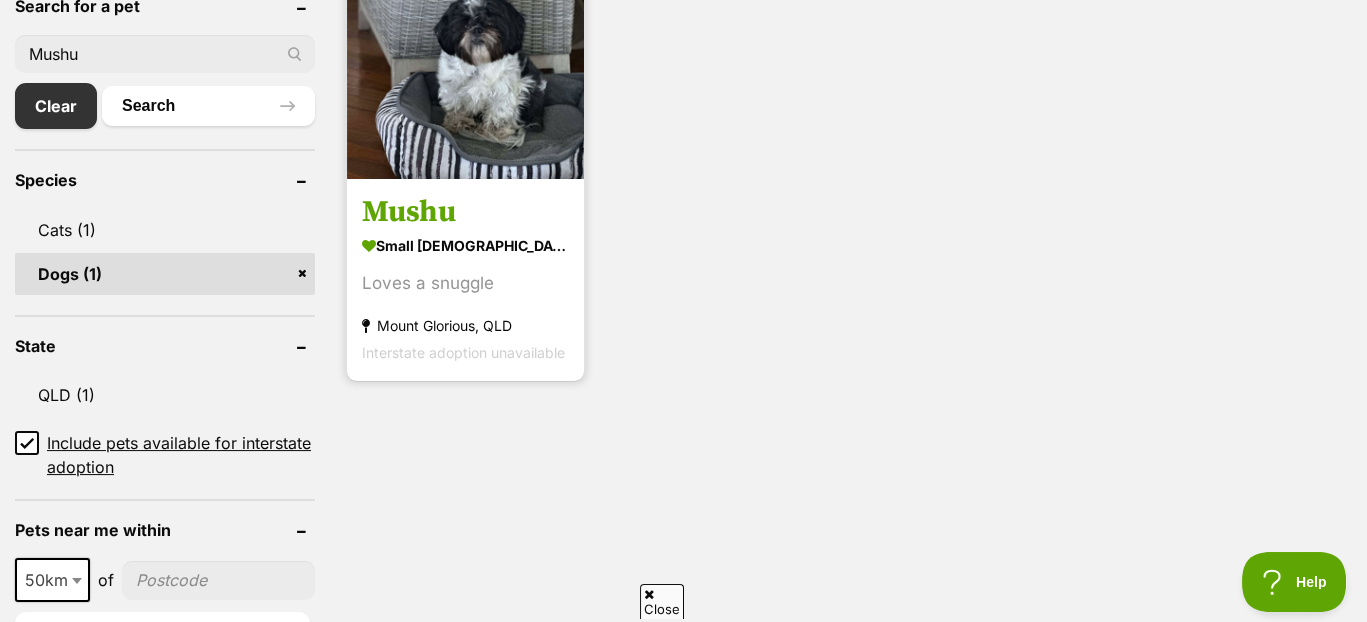click on "Mushu" at bounding box center [465, 212] 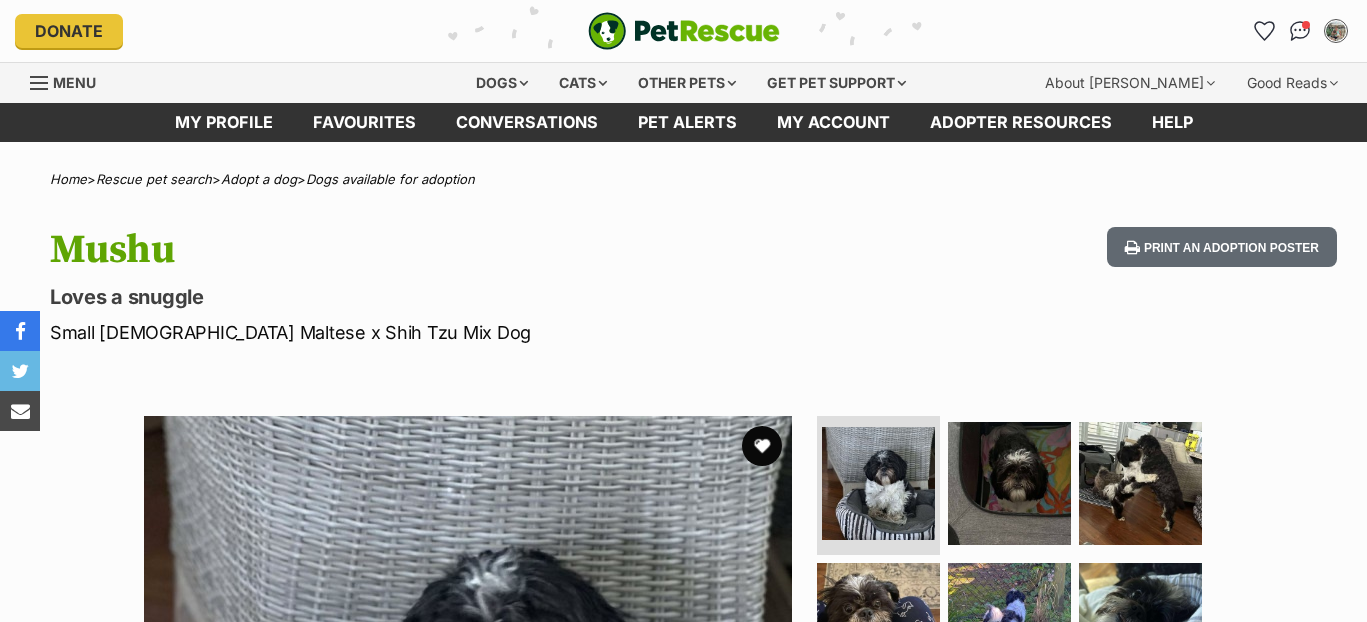 scroll, scrollTop: 0, scrollLeft: 0, axis: both 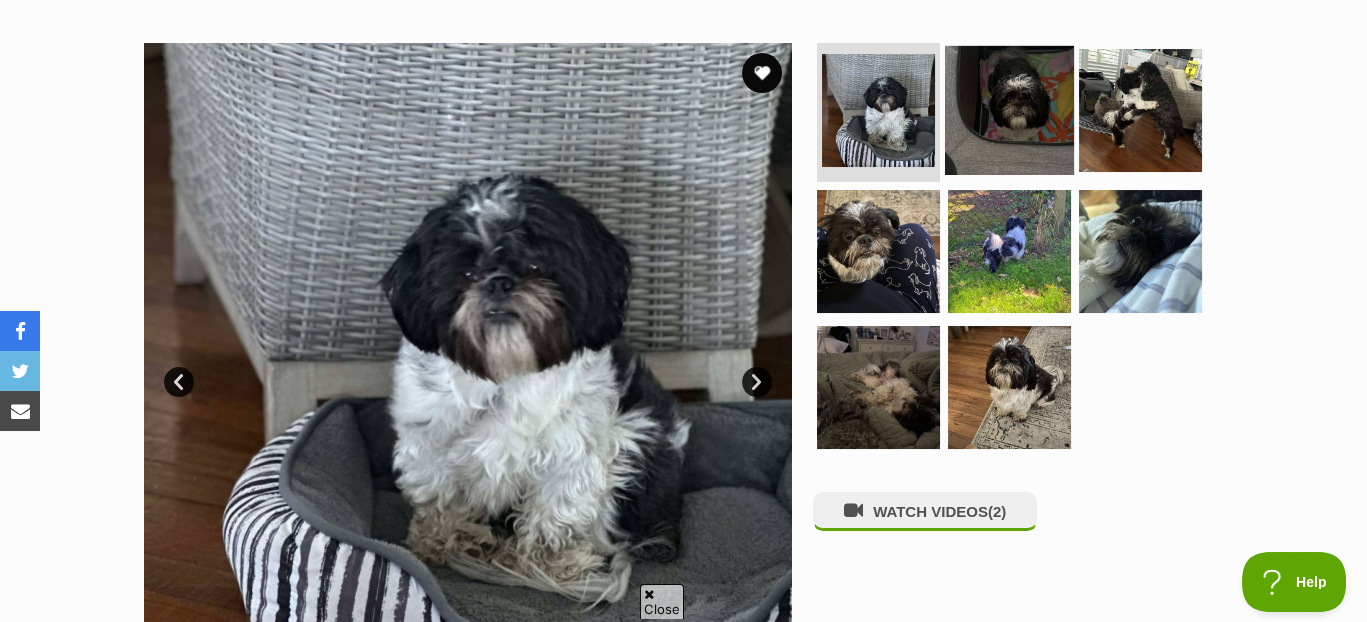 click at bounding box center [1009, 109] 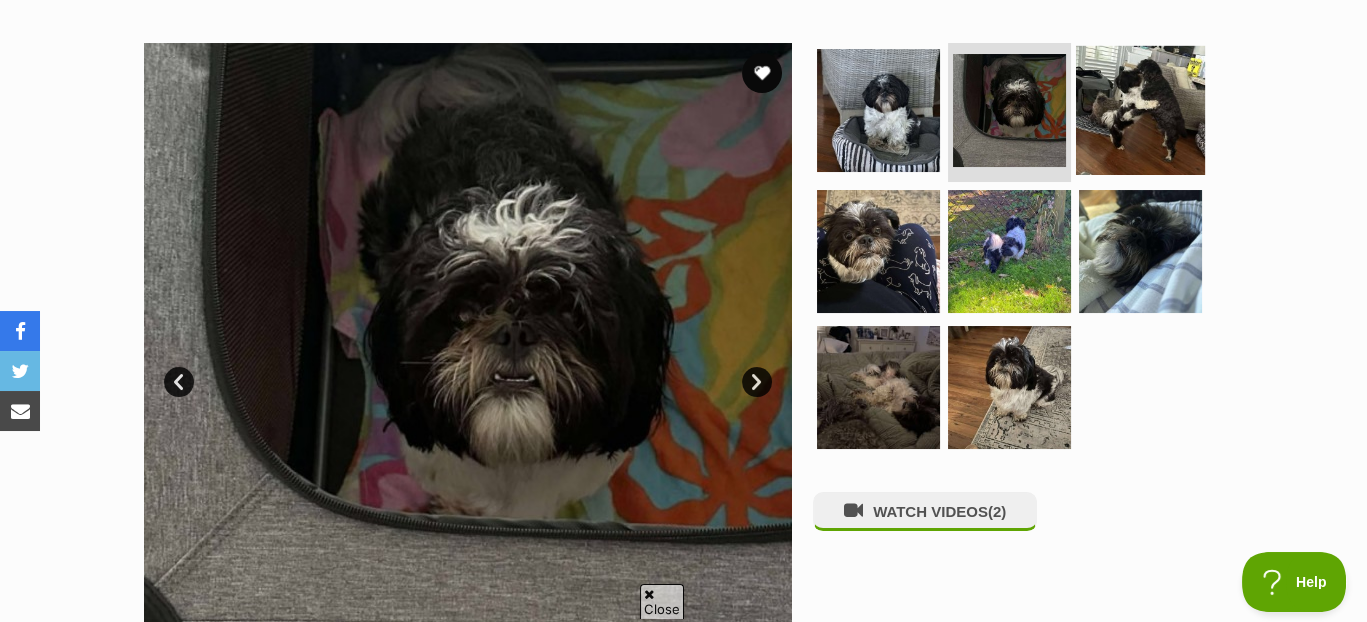 click at bounding box center (1140, 109) 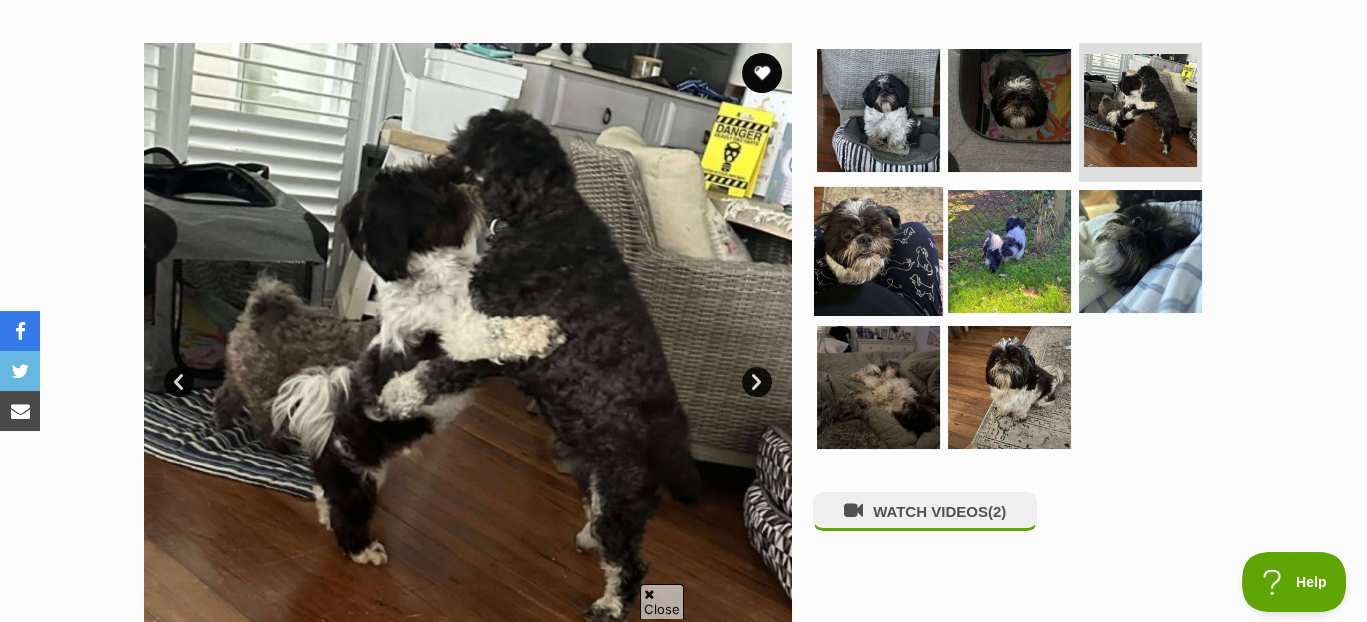 click at bounding box center (878, 251) 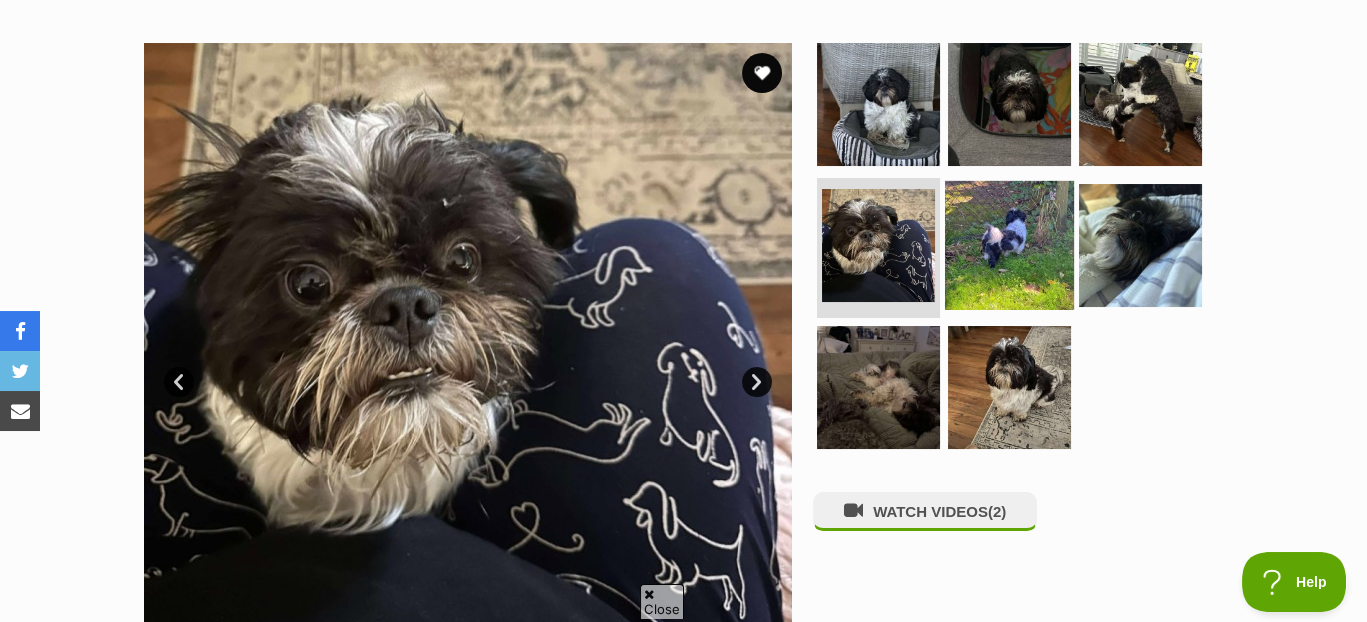 click at bounding box center [1009, 245] 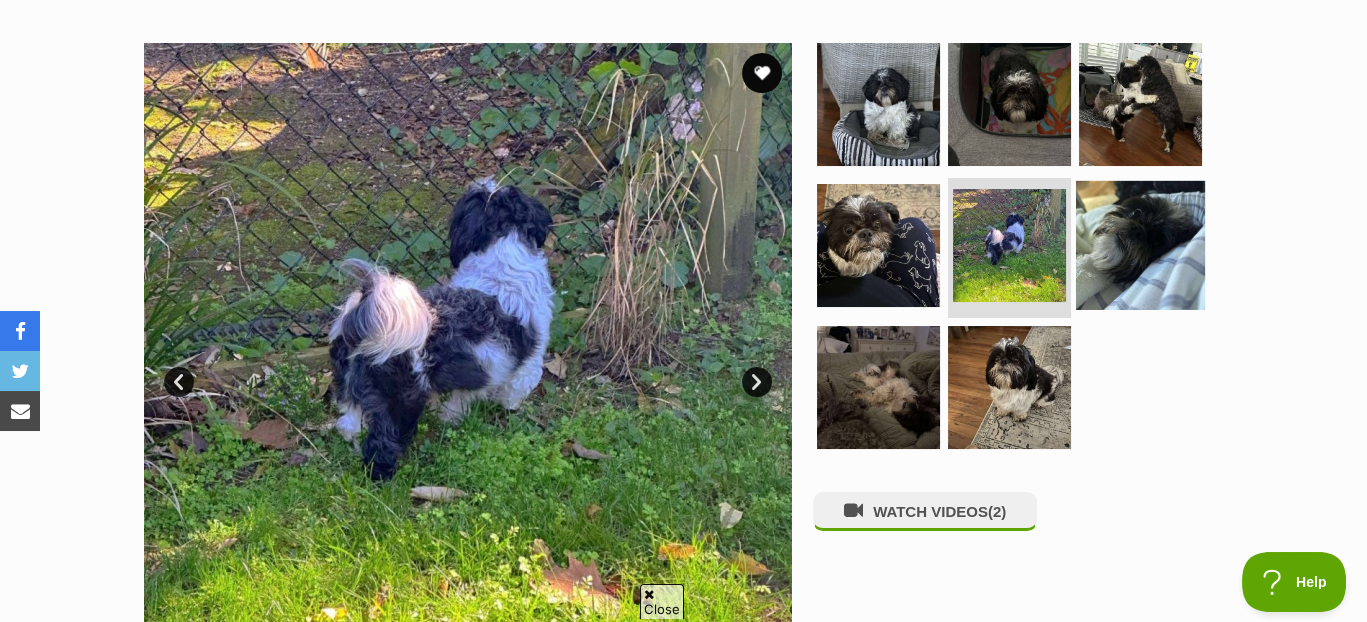 click at bounding box center (1140, 245) 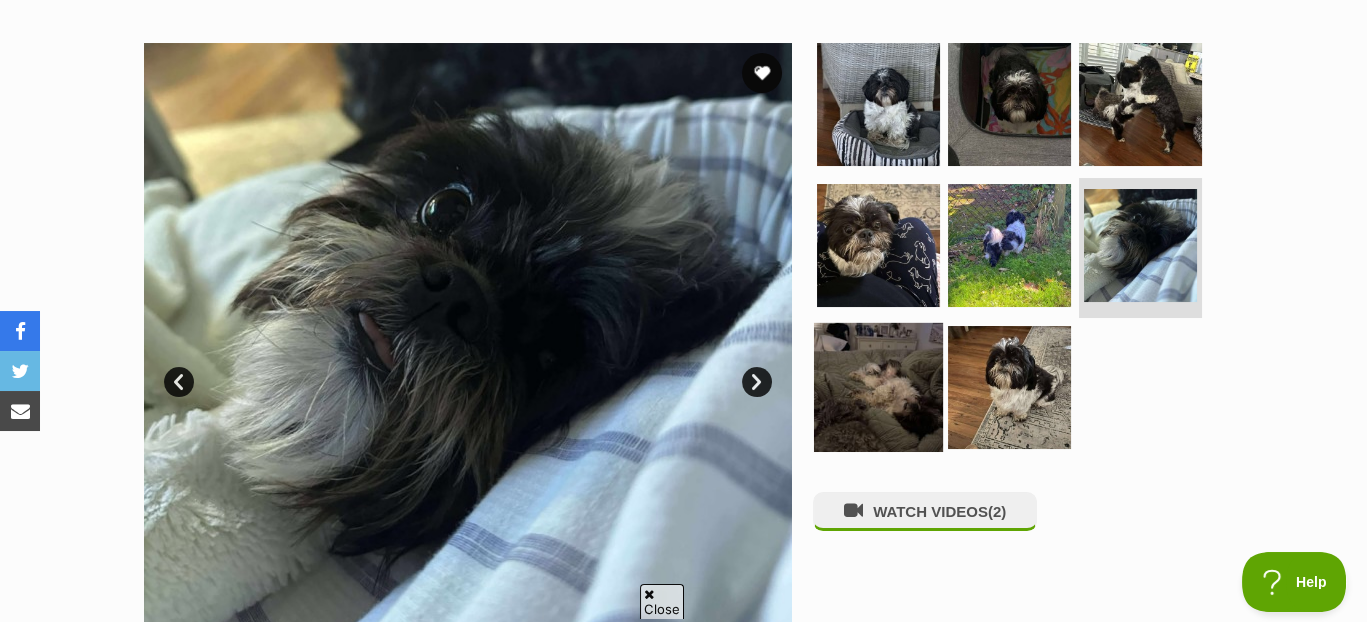 click at bounding box center (878, 387) 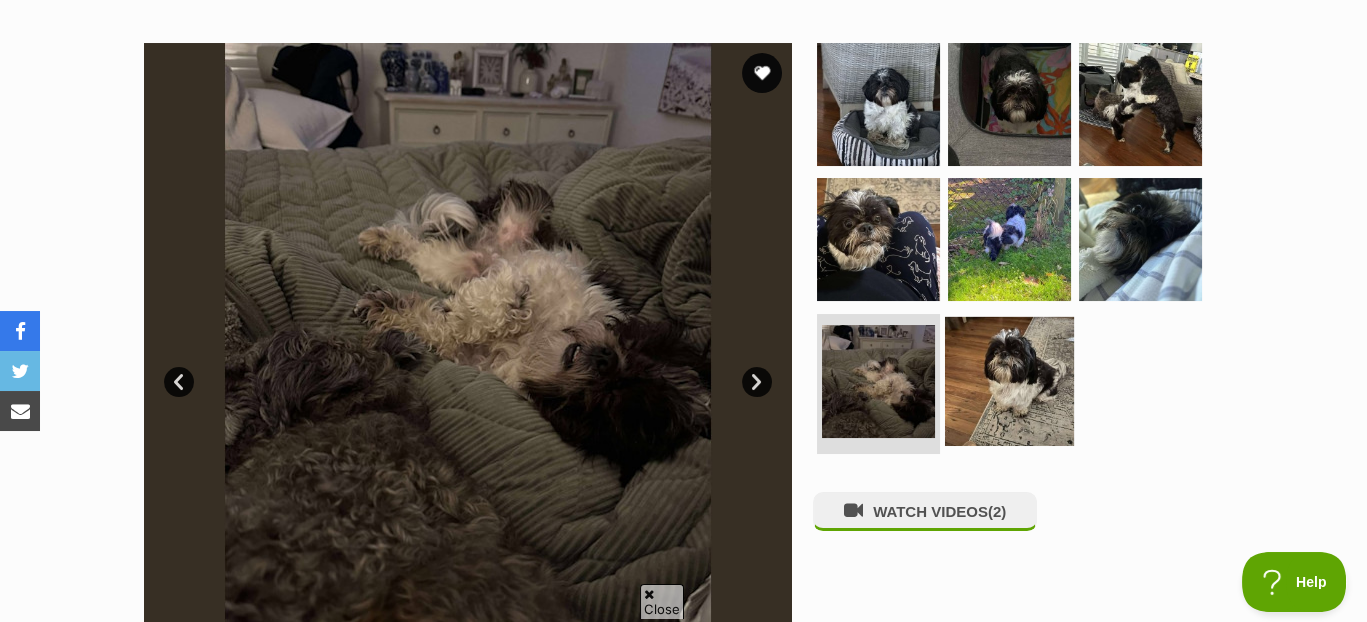 click at bounding box center [1009, 381] 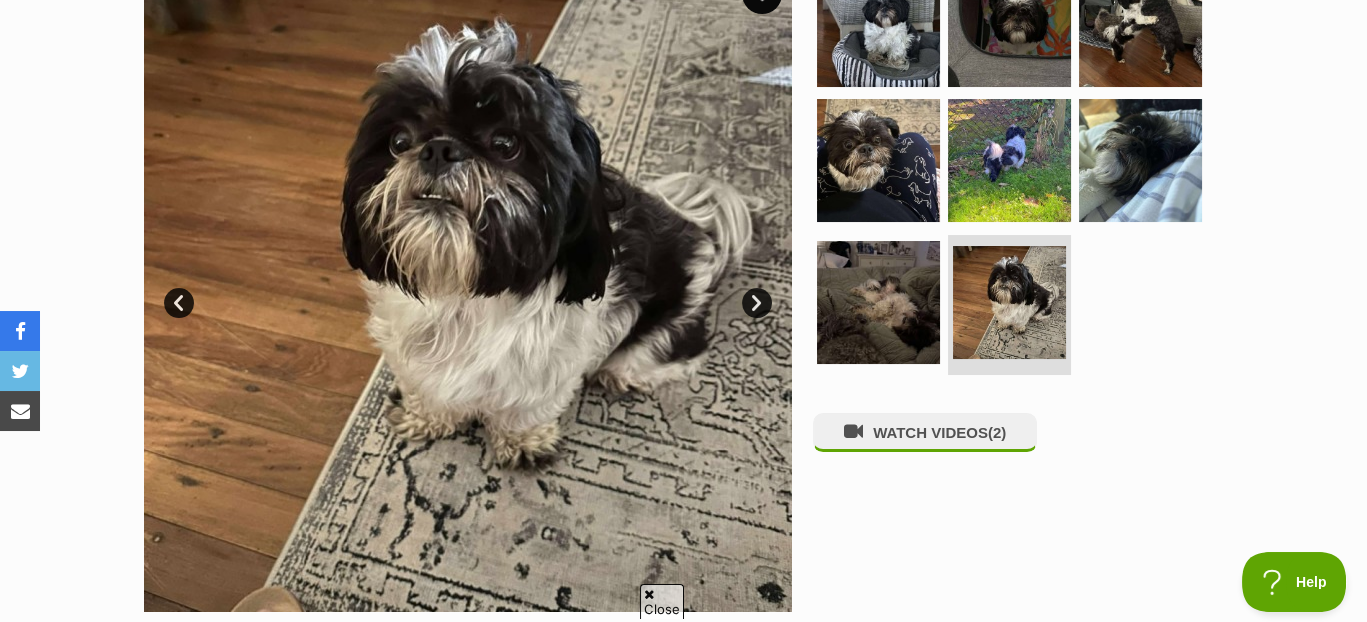 scroll, scrollTop: 455, scrollLeft: 0, axis: vertical 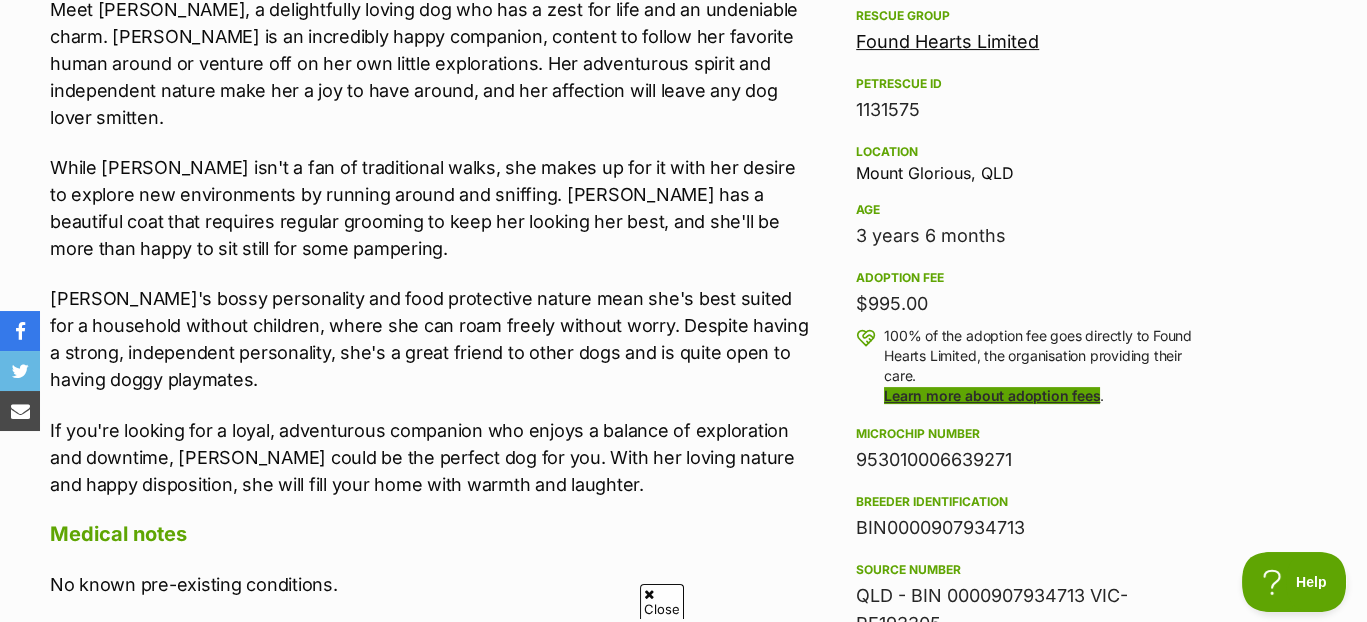 click on "Learn more about adoption fees" at bounding box center (992, 395) 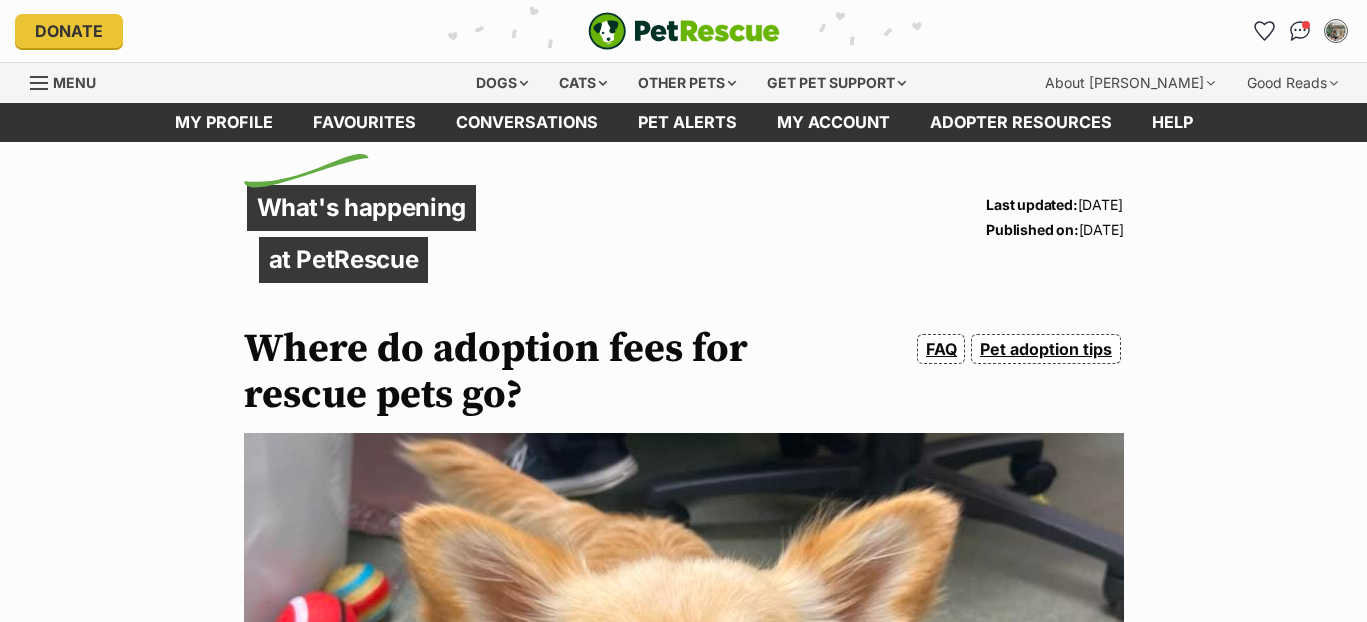 scroll, scrollTop: 0, scrollLeft: 0, axis: both 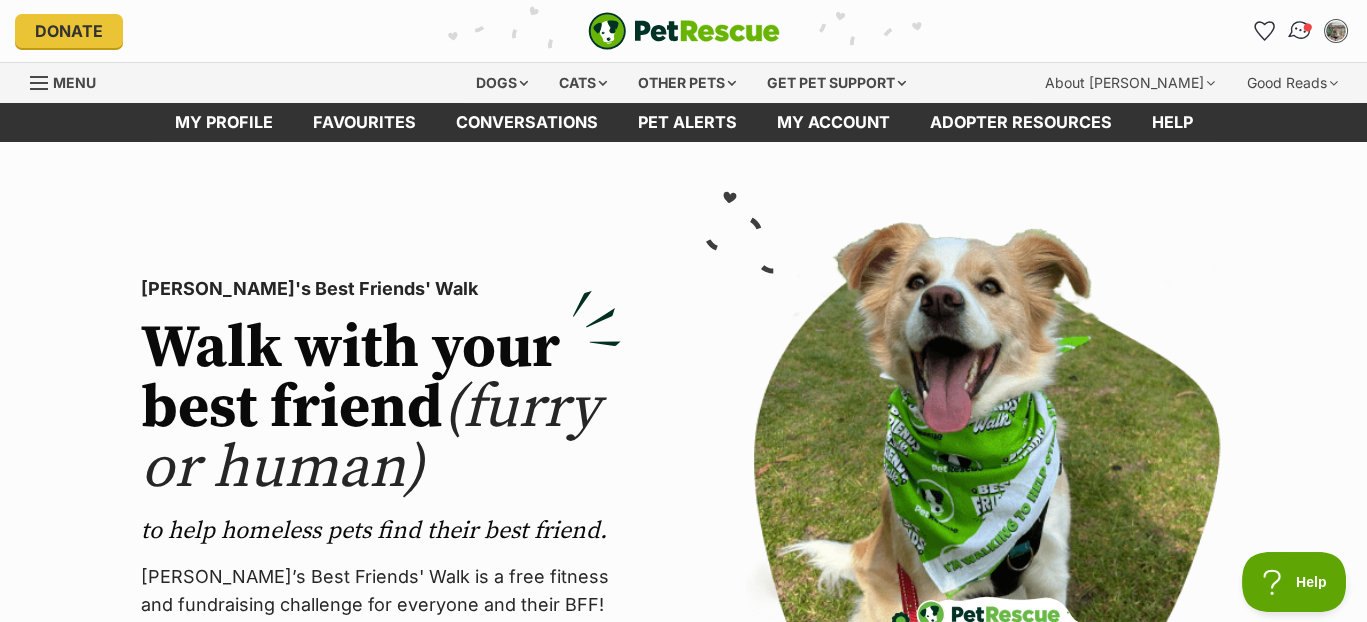 click at bounding box center (1300, 31) 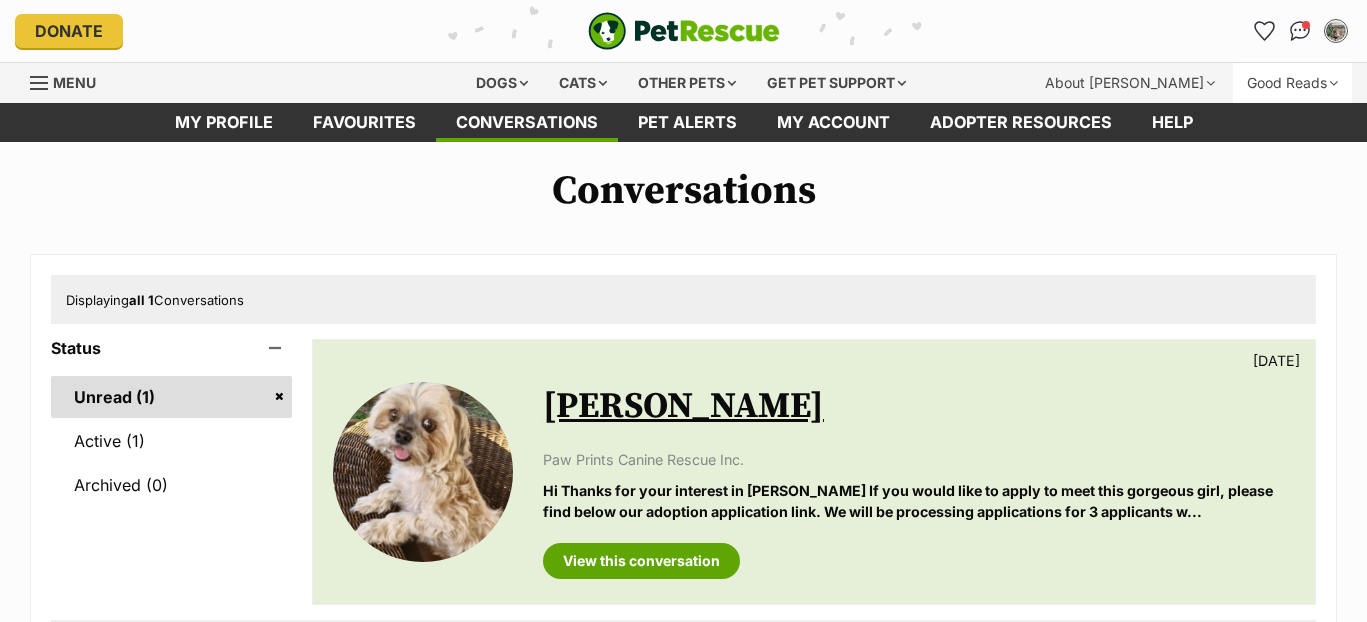 scroll, scrollTop: 0, scrollLeft: 0, axis: both 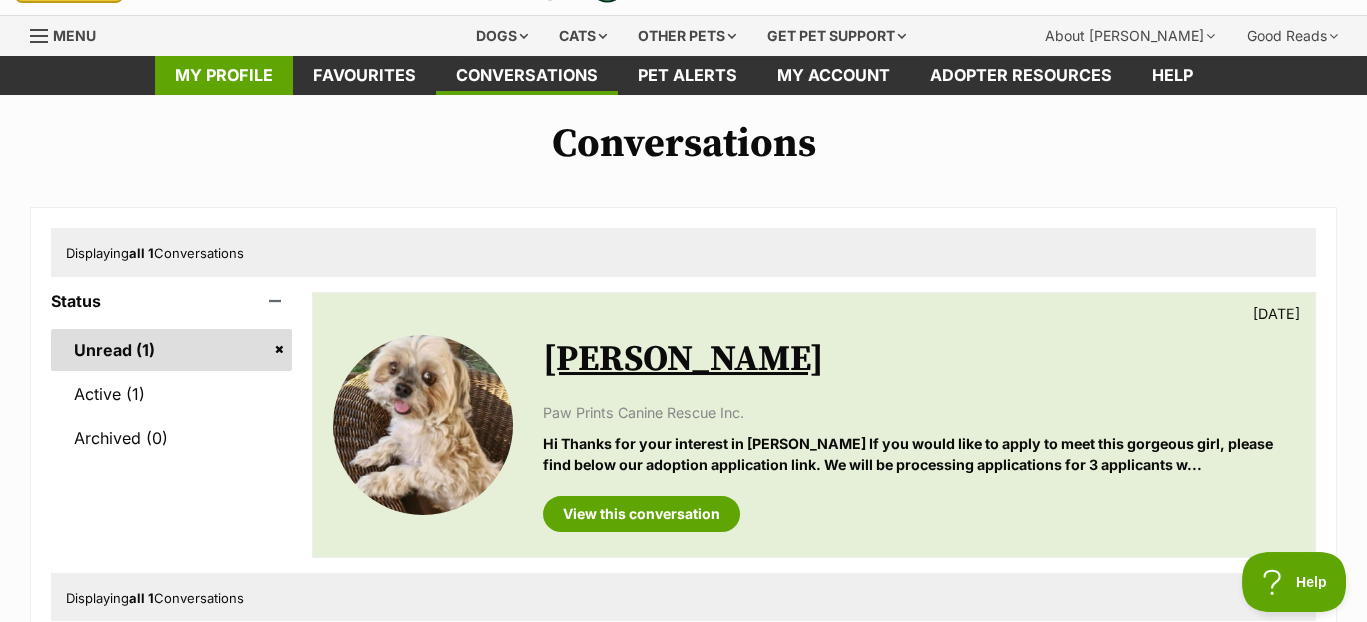 click on "My profile" at bounding box center (224, 75) 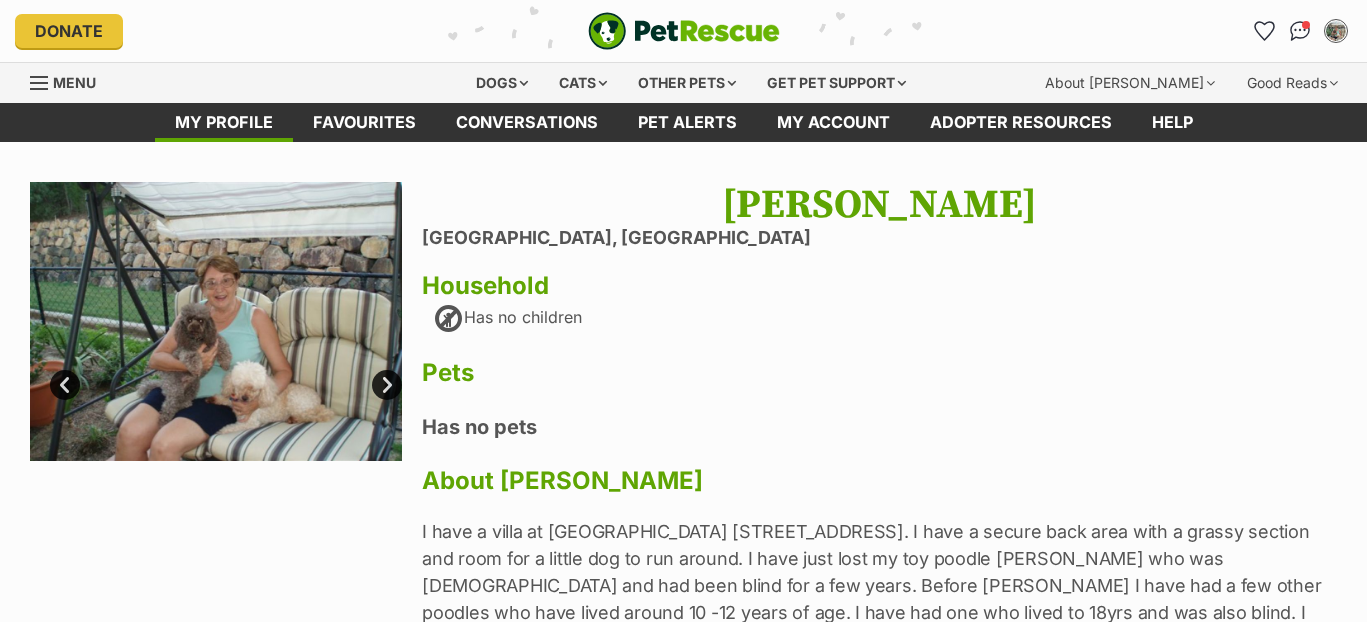 scroll, scrollTop: 0, scrollLeft: 0, axis: both 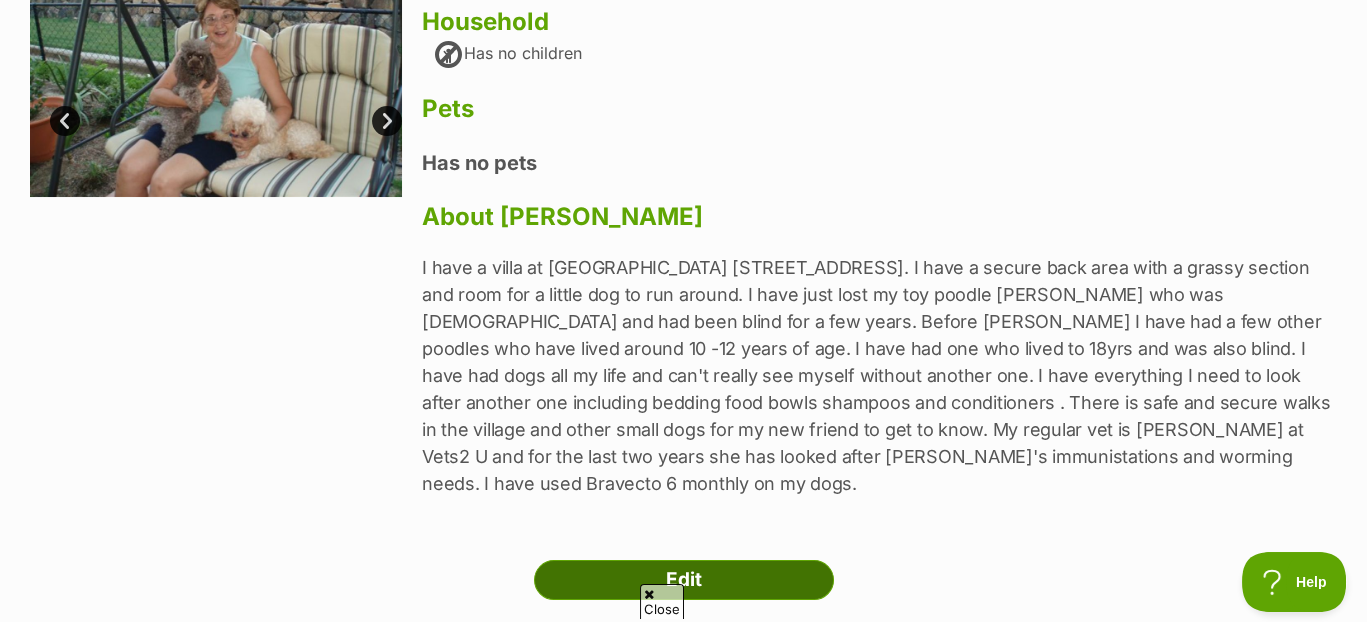 click on "Edit" at bounding box center (684, 580) 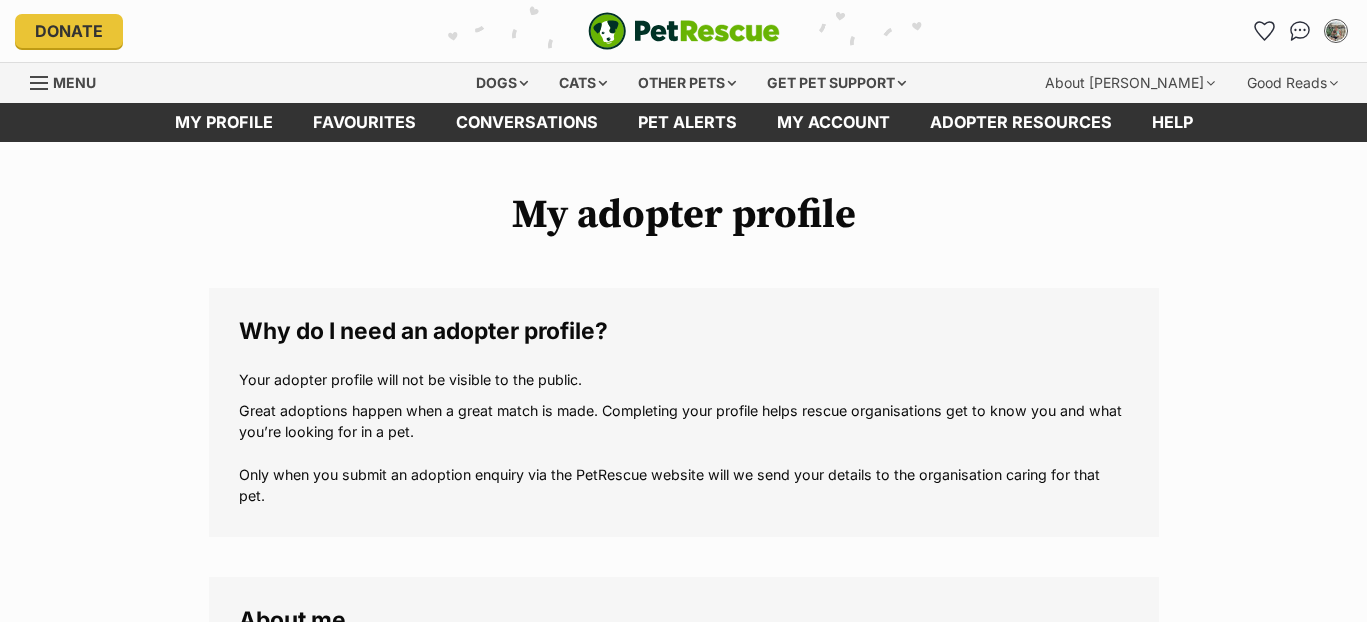 scroll, scrollTop: 0, scrollLeft: 0, axis: both 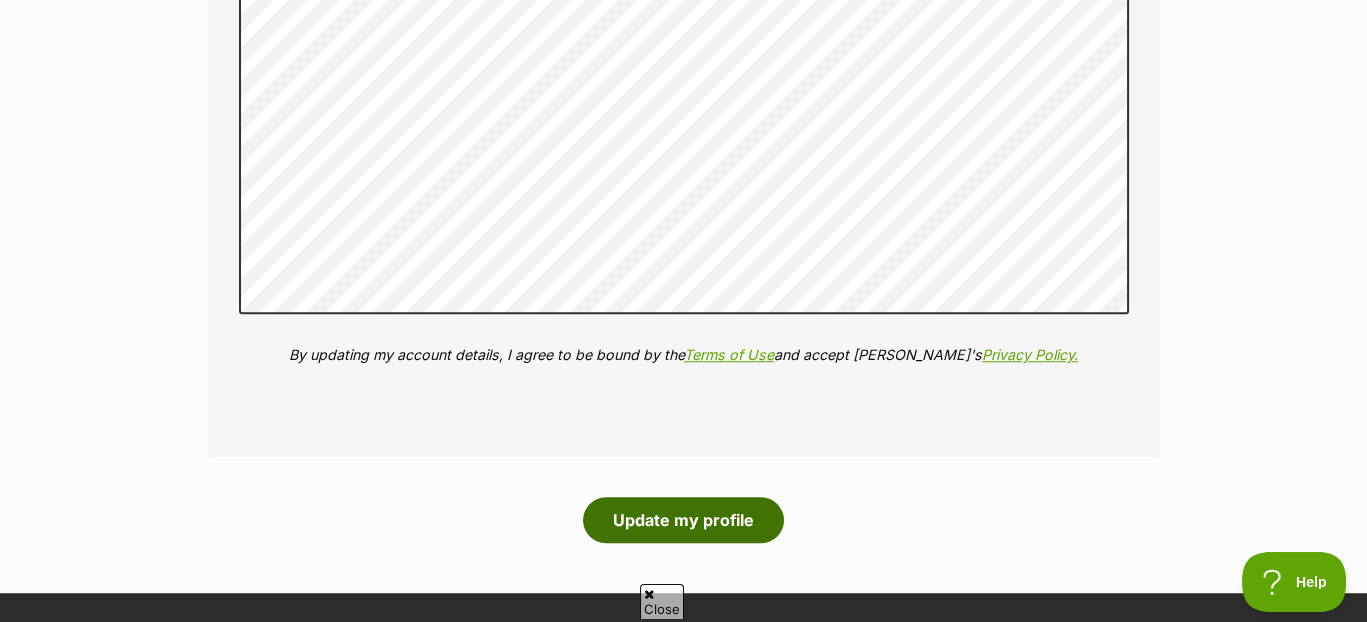 click on "Update my profile" at bounding box center [683, 520] 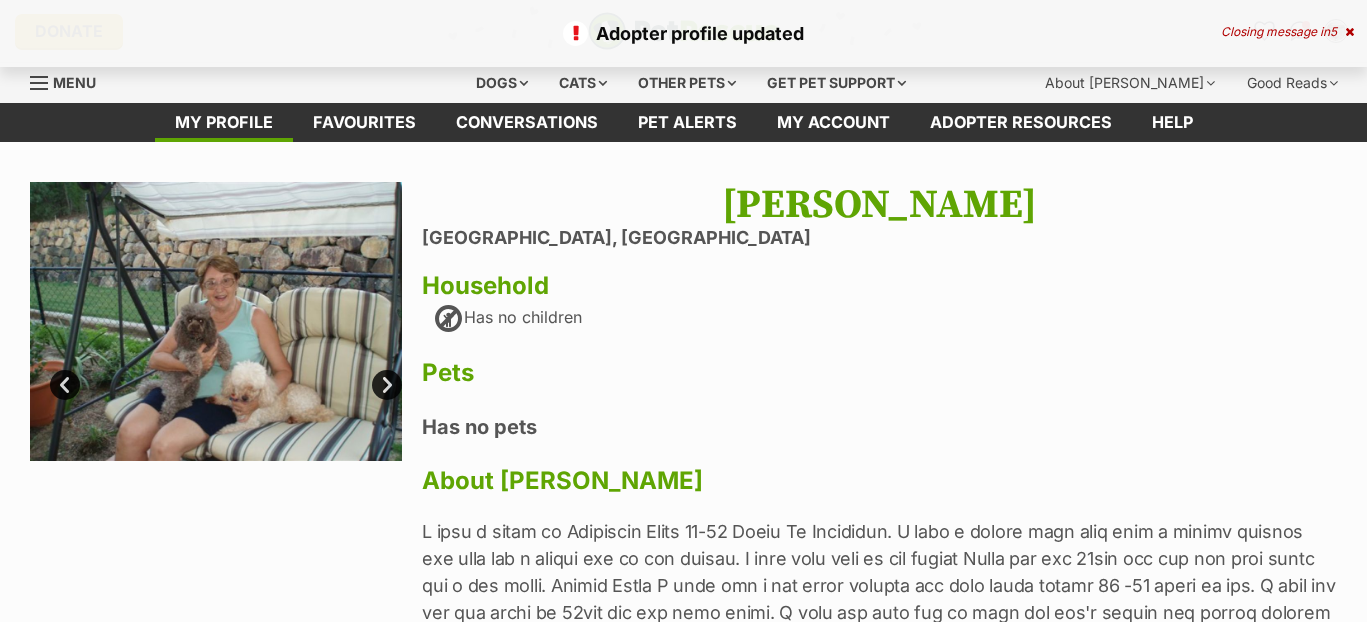 scroll, scrollTop: 0, scrollLeft: 0, axis: both 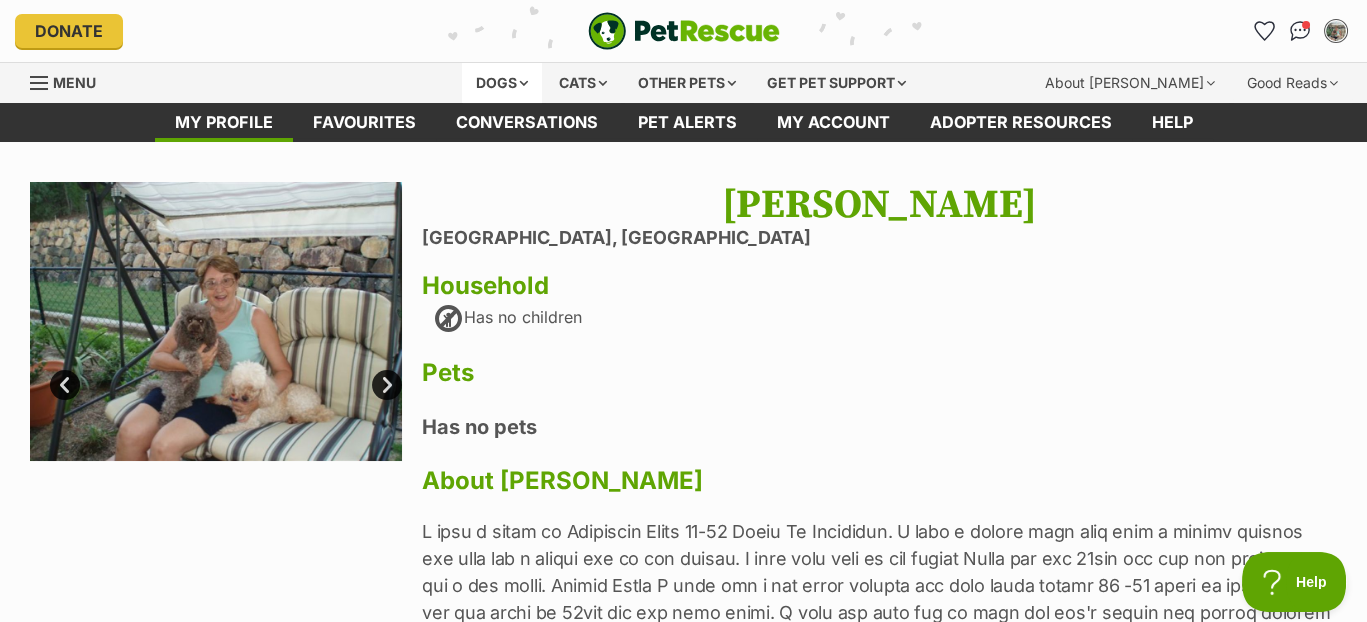 click on "Dogs" at bounding box center (502, 83) 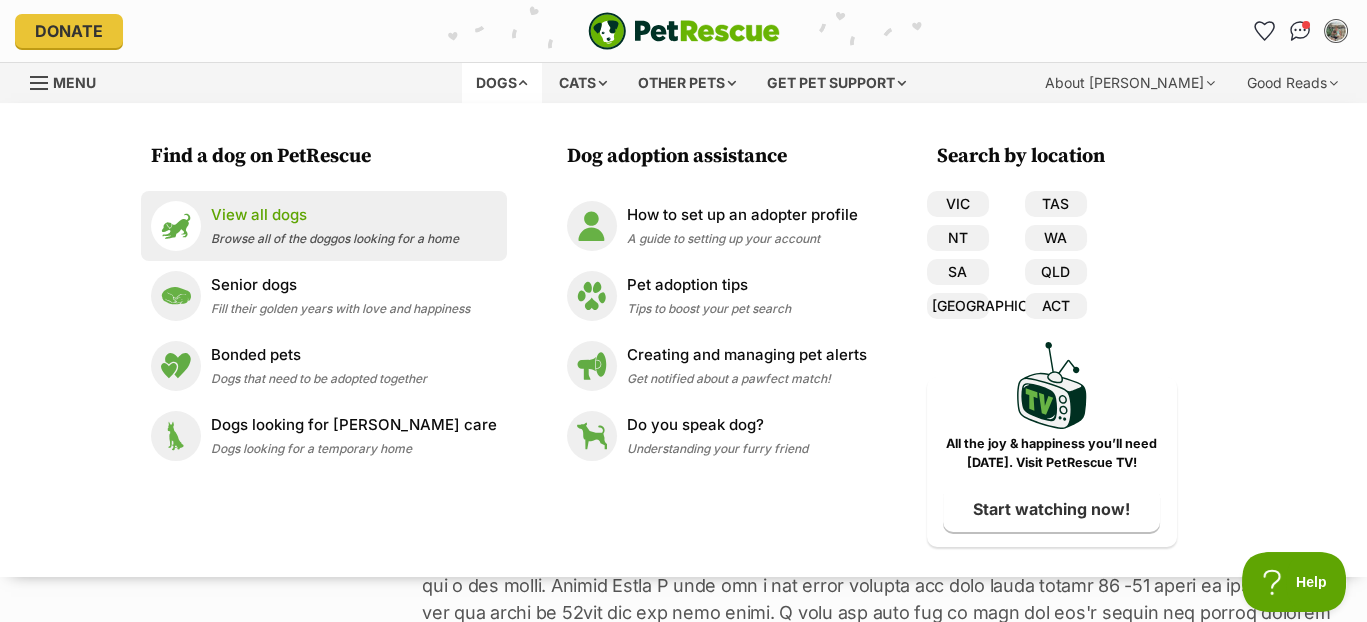 click on "View all dogs
Browse all of the doggos looking for a home" at bounding box center (335, 225) 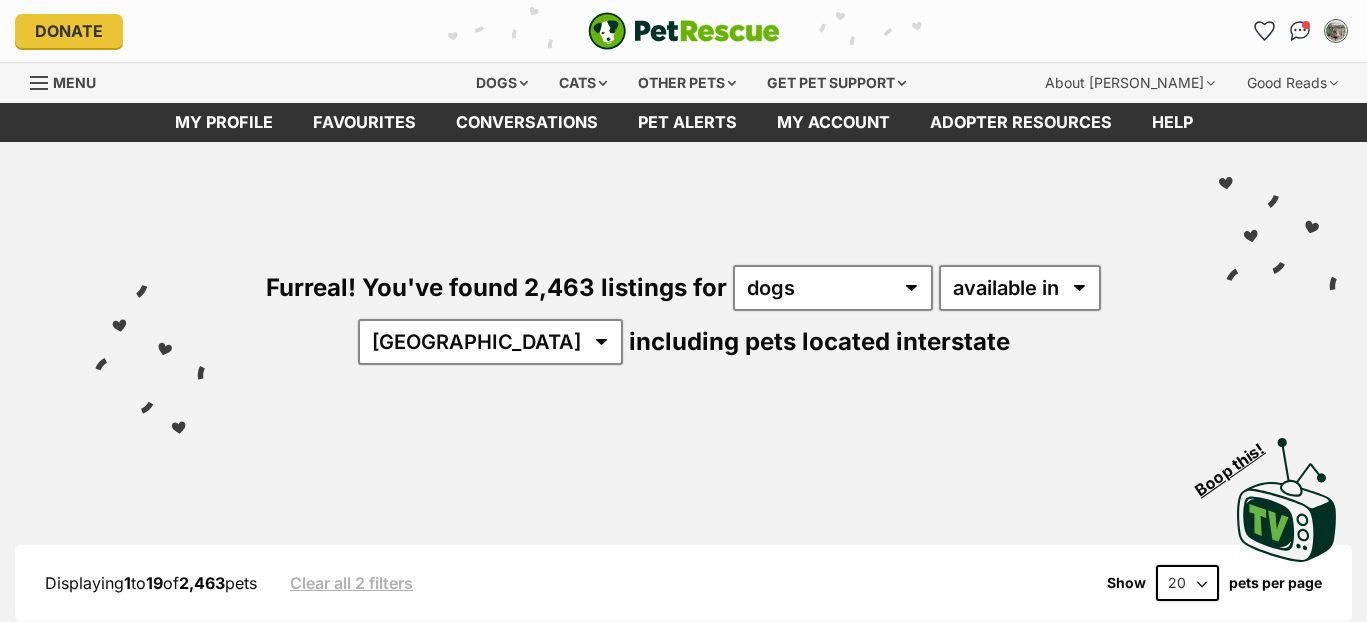 scroll, scrollTop: 0, scrollLeft: 0, axis: both 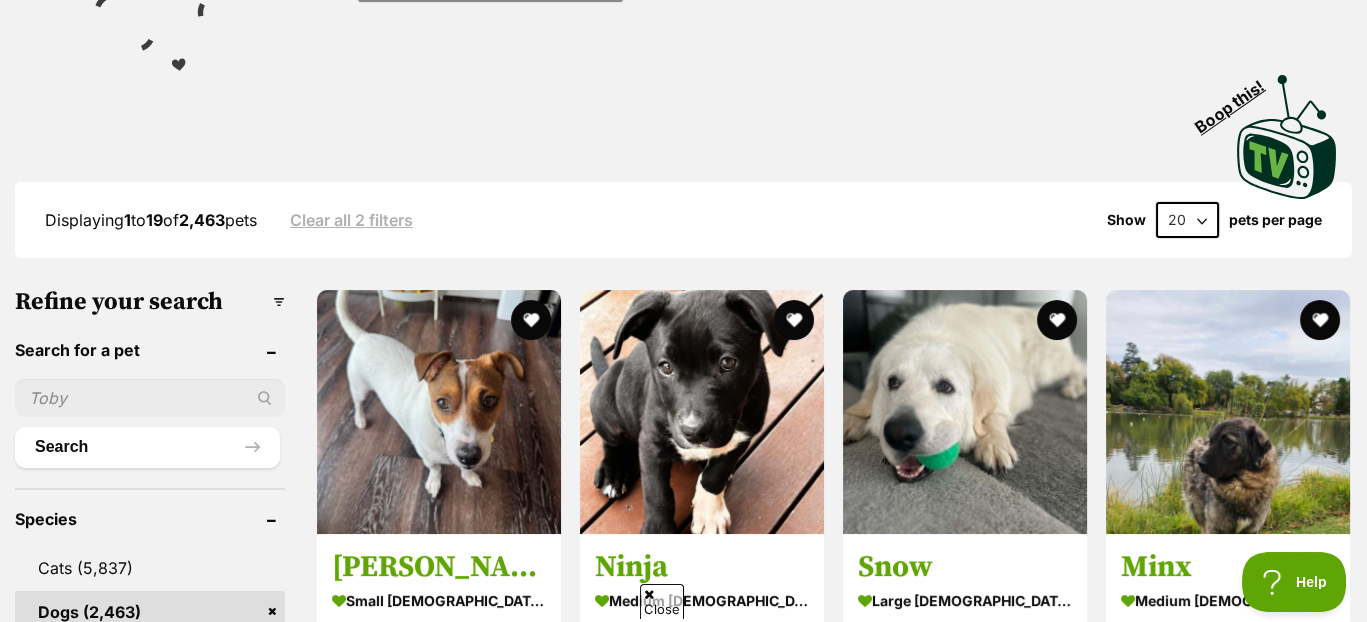 click at bounding box center (150, 398) 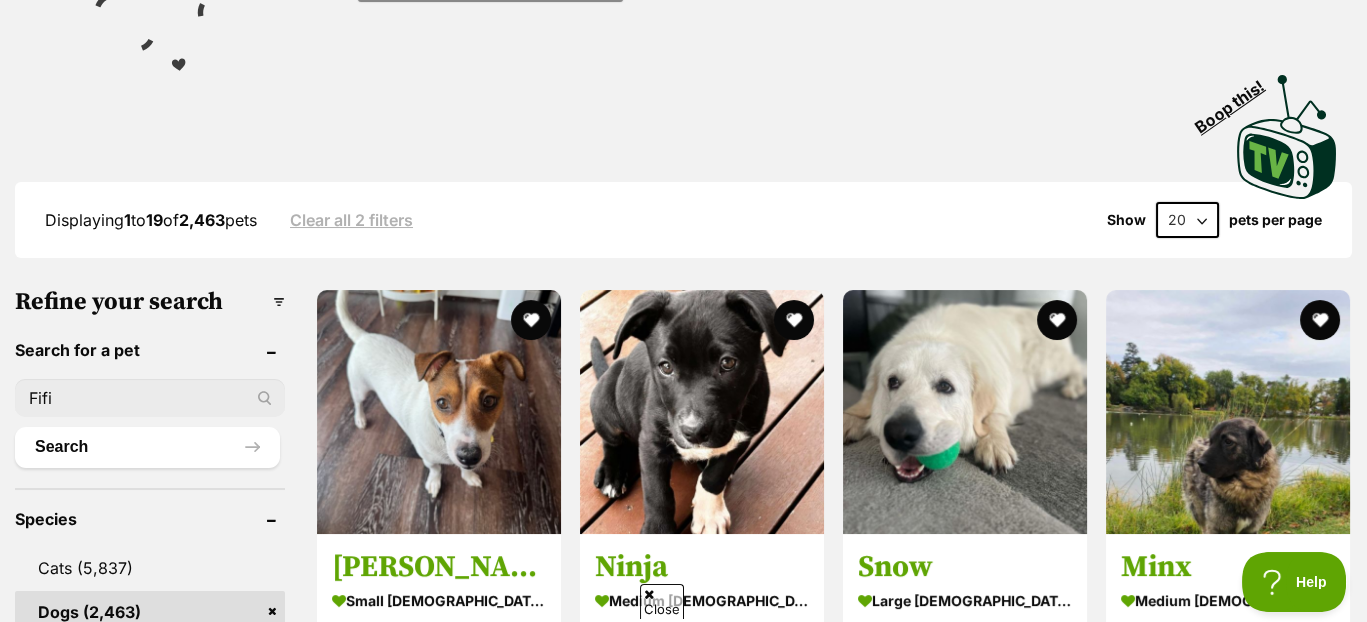 scroll, scrollTop: 374, scrollLeft: 0, axis: vertical 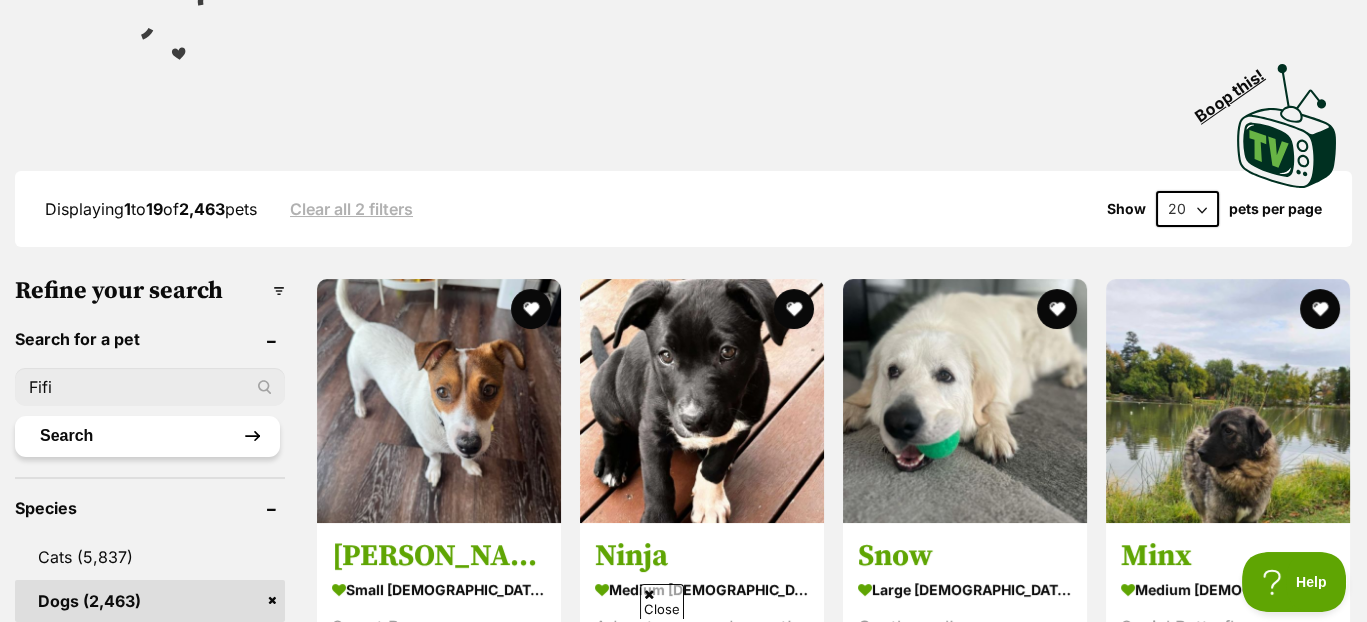 type on "Fifi" 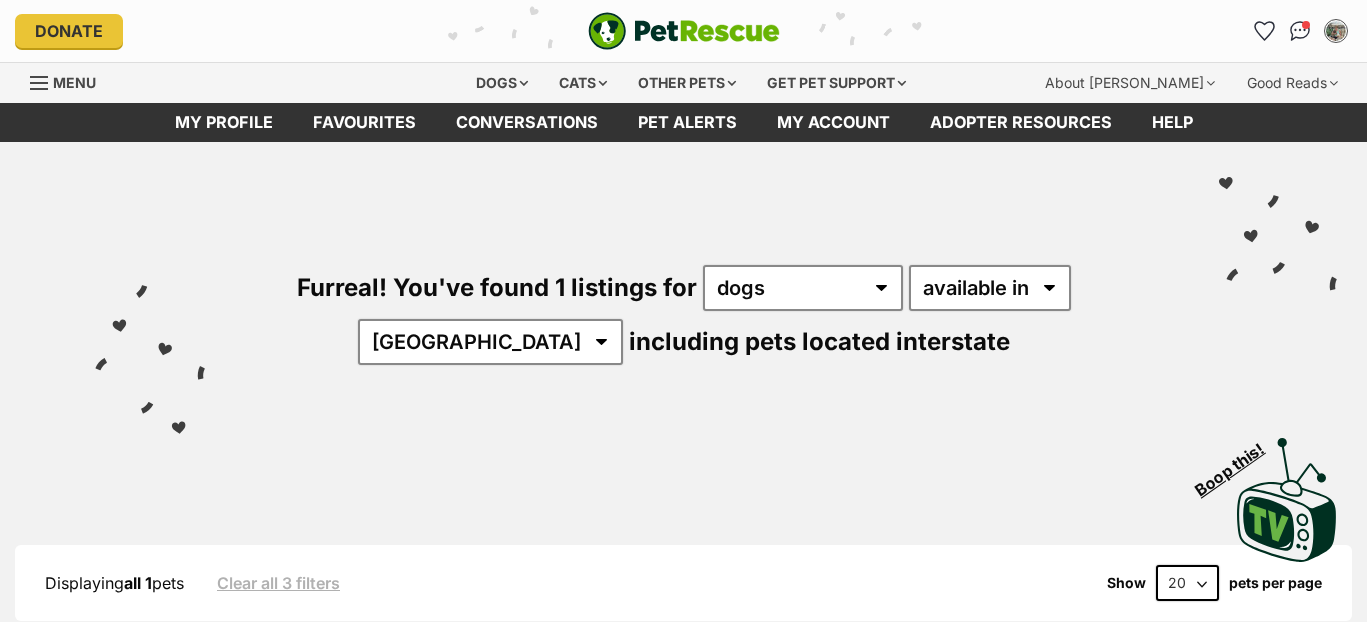 scroll, scrollTop: 0, scrollLeft: 0, axis: both 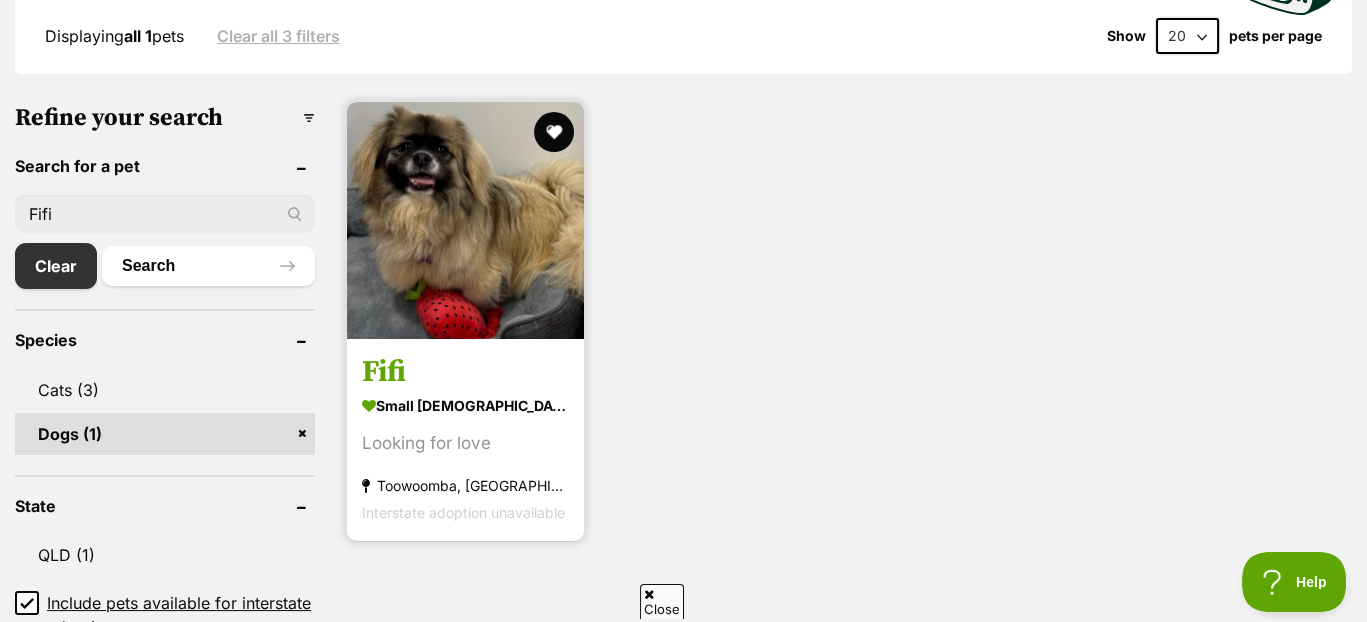 click on "Toowoomba, [GEOGRAPHIC_DATA]" at bounding box center (465, 485) 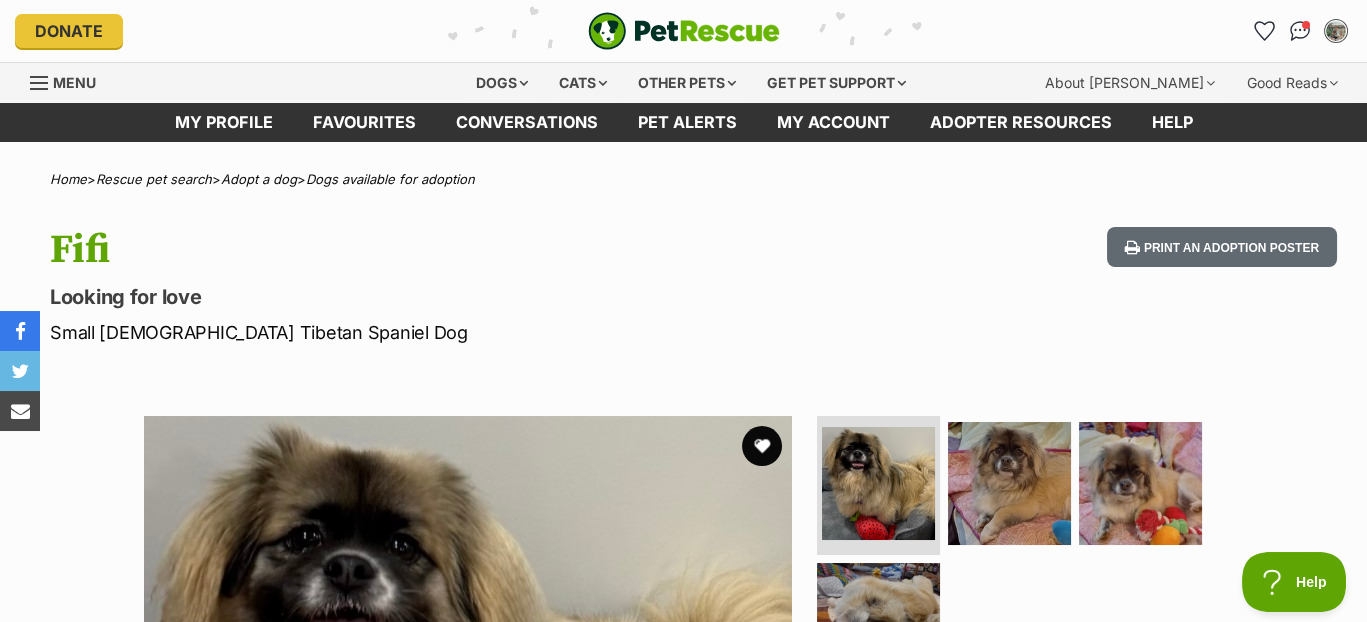 scroll, scrollTop: 0, scrollLeft: 0, axis: both 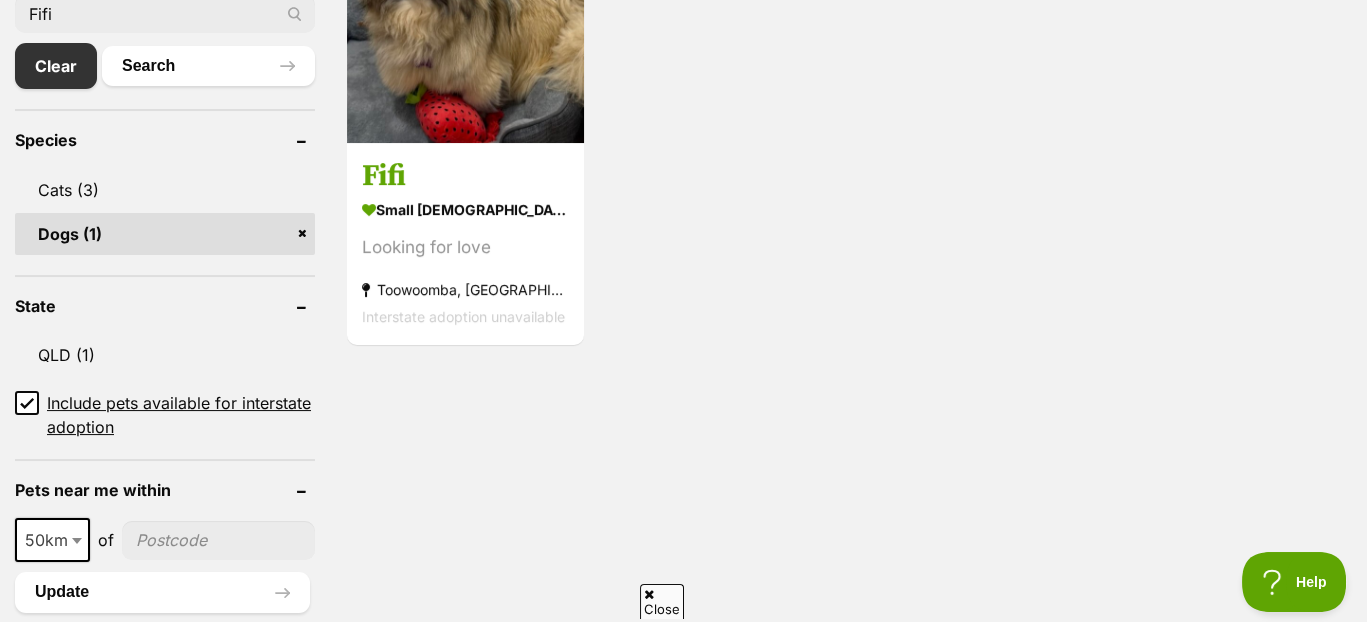 click 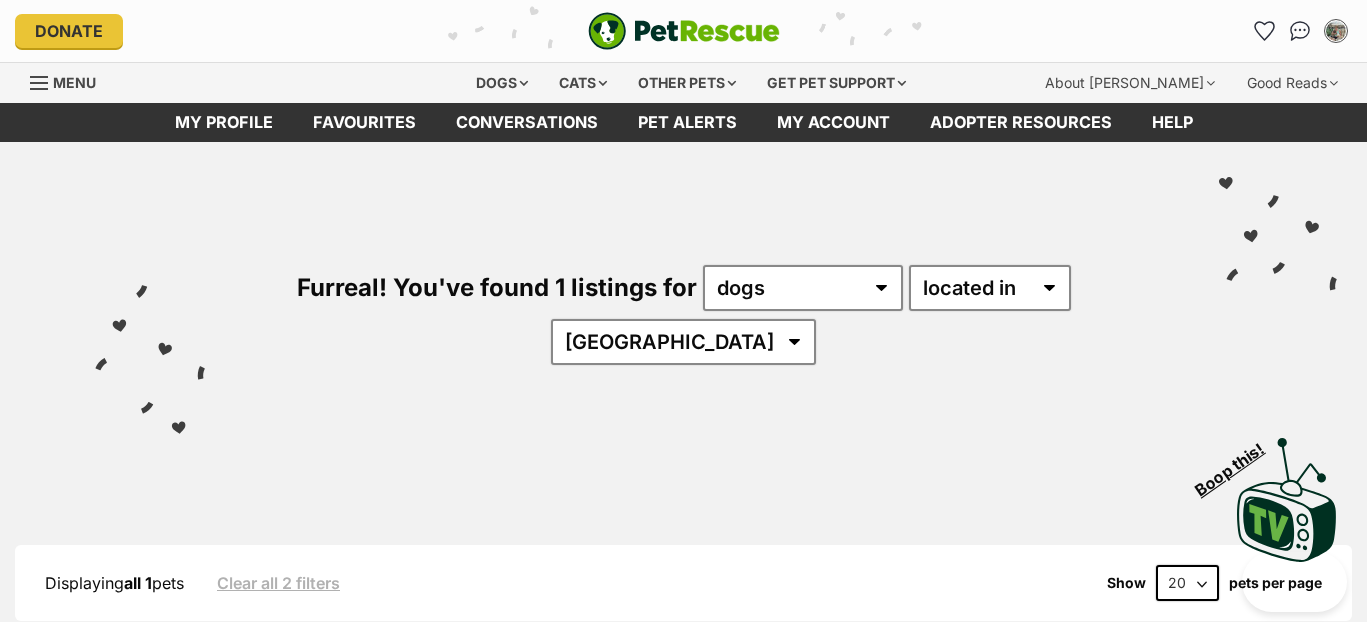 scroll, scrollTop: 0, scrollLeft: 0, axis: both 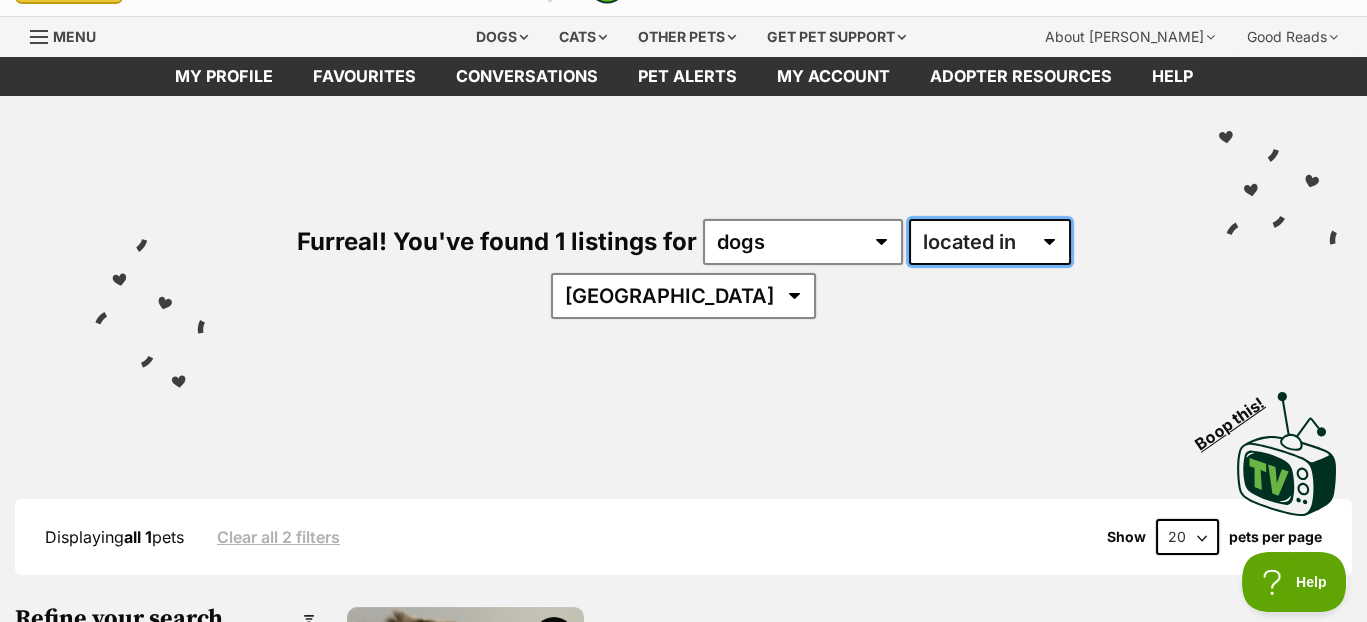 click on "available in
located in" at bounding box center [990, 242] 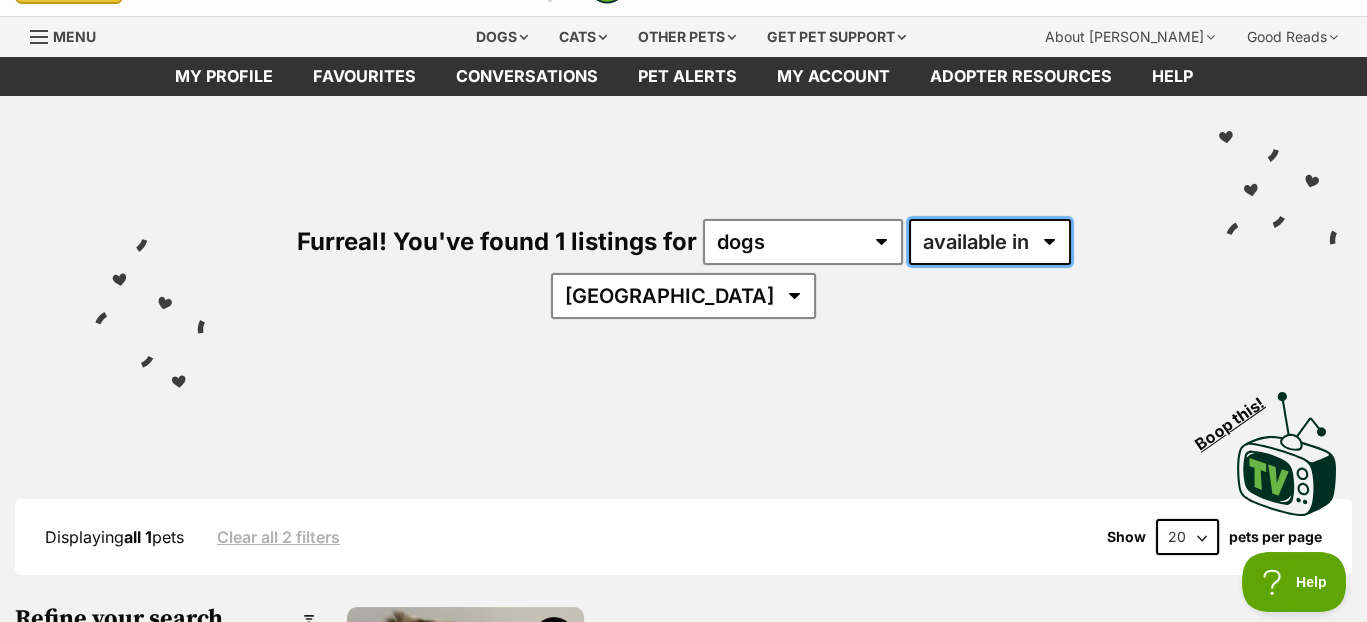 click on "available in
located in" at bounding box center (990, 242) 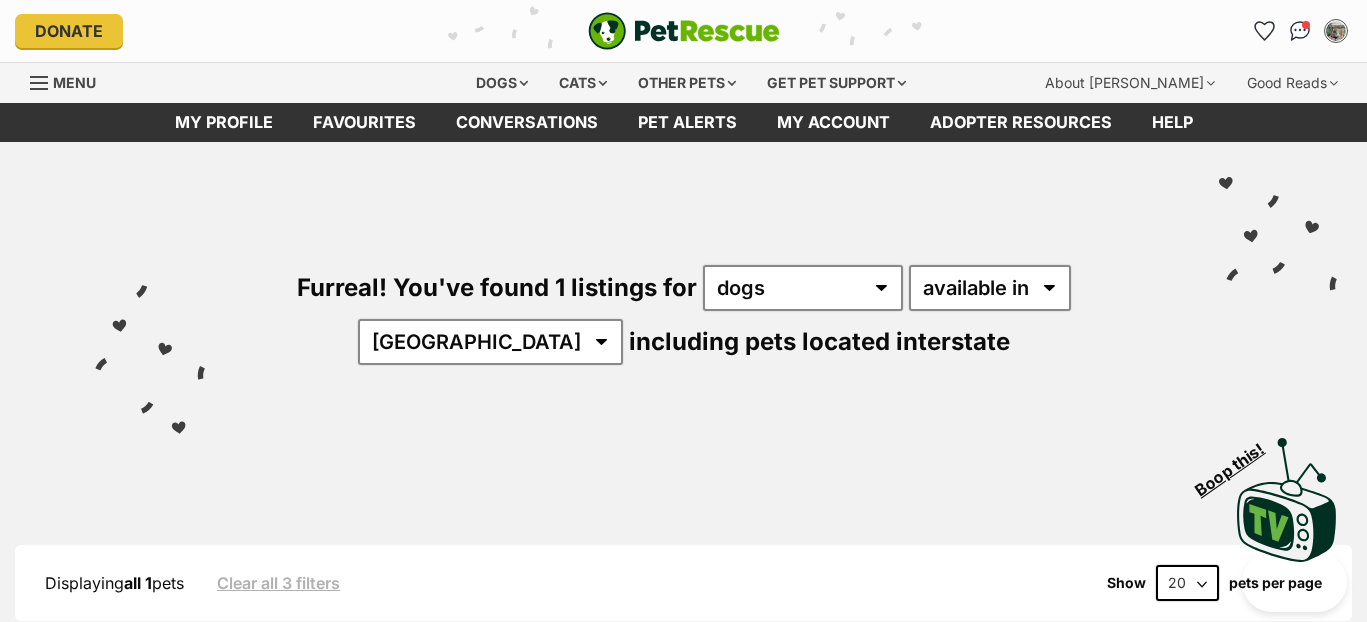 scroll, scrollTop: 0, scrollLeft: 0, axis: both 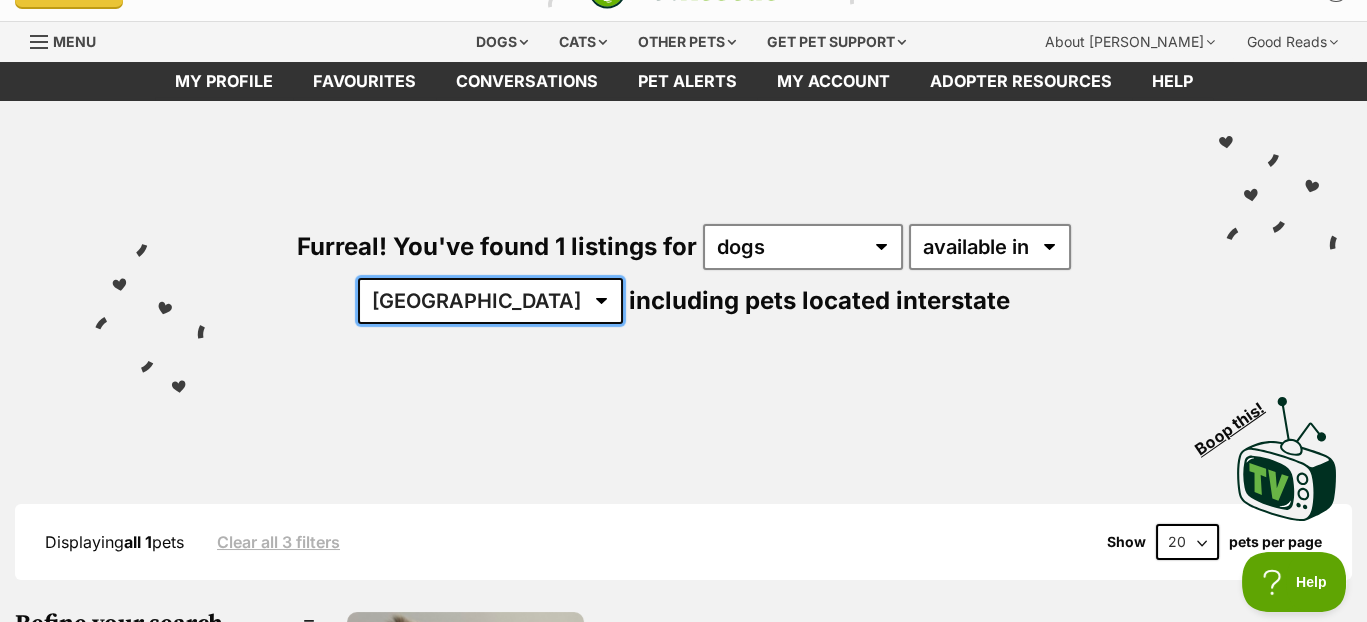 click on "Australia
QLD" at bounding box center (490, 301) 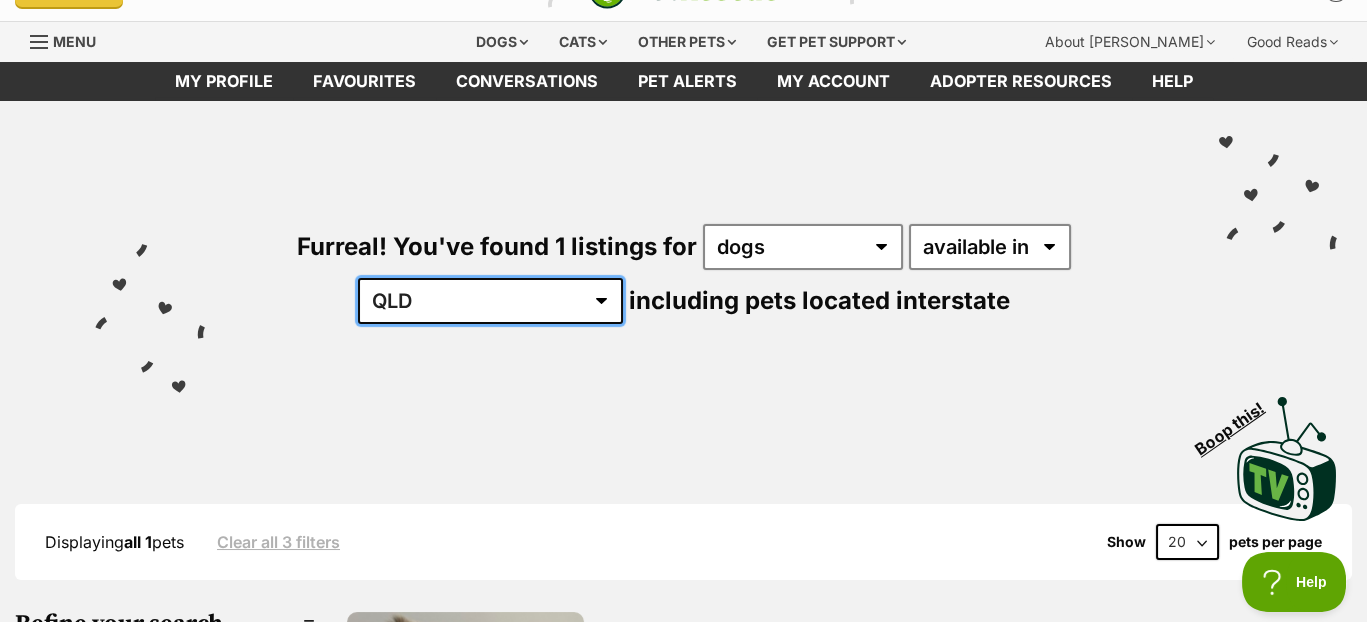 click on "Australia
QLD" at bounding box center [490, 301] 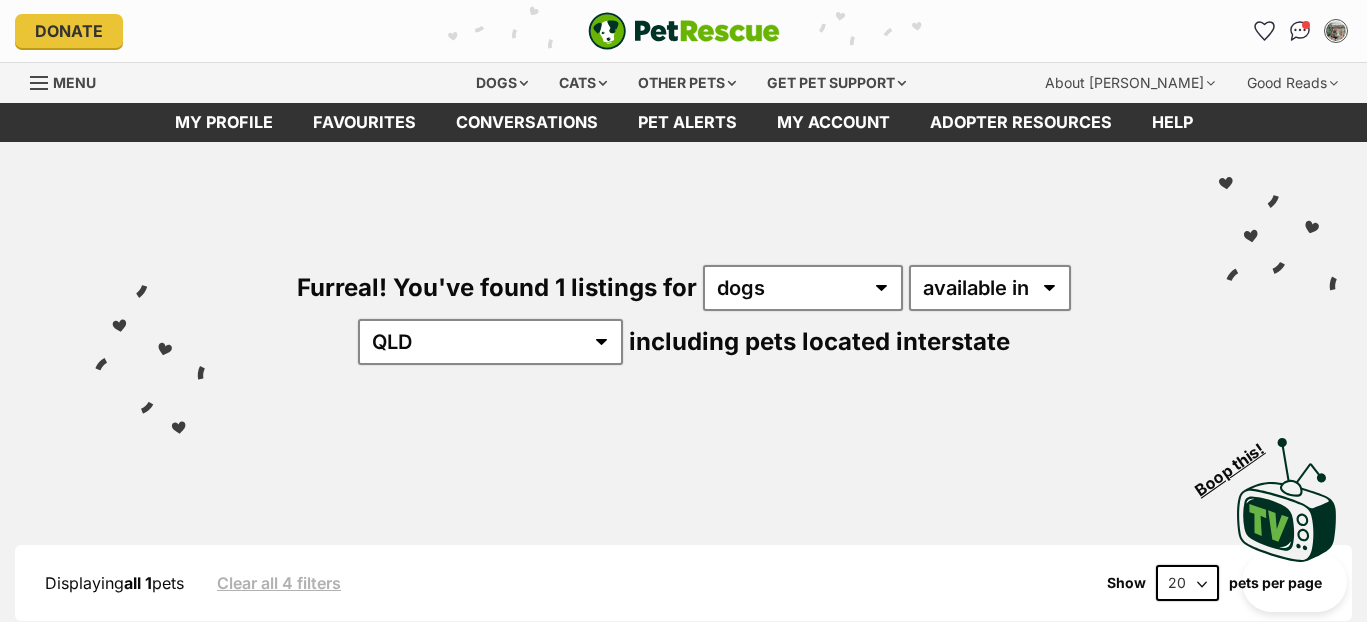 scroll, scrollTop: 0, scrollLeft: 0, axis: both 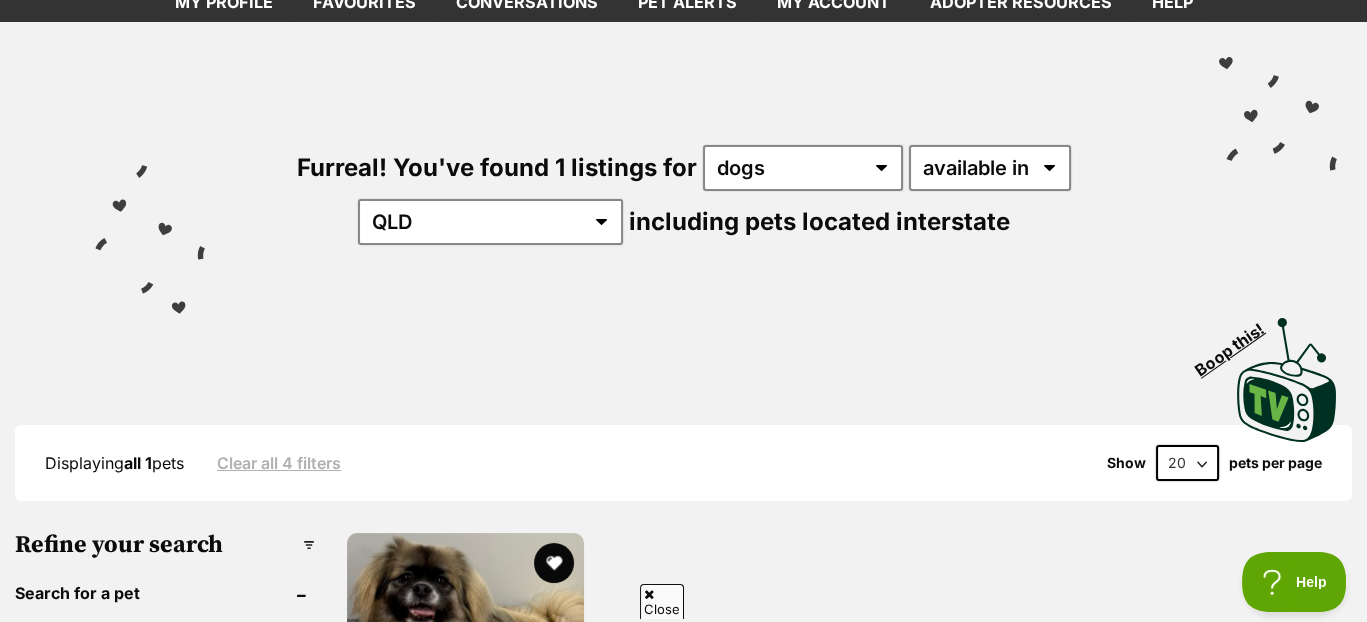 click on "Clear all 4 filters" at bounding box center (279, 463) 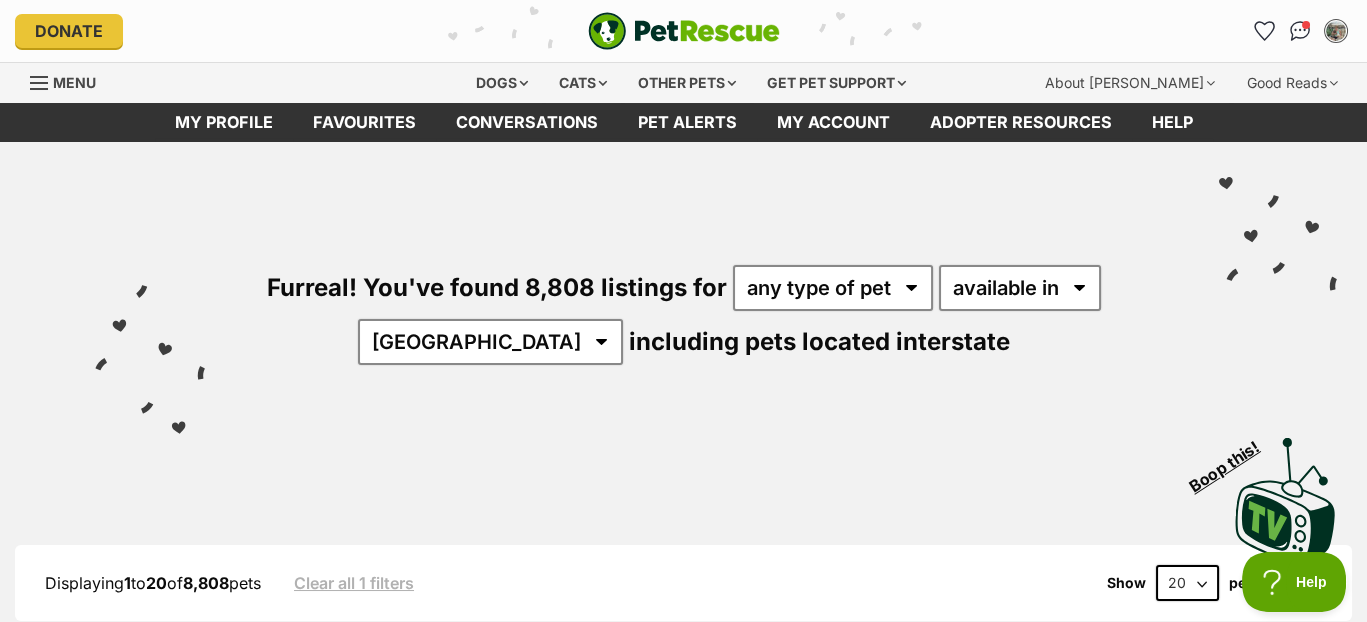 scroll, scrollTop: 0, scrollLeft: 0, axis: both 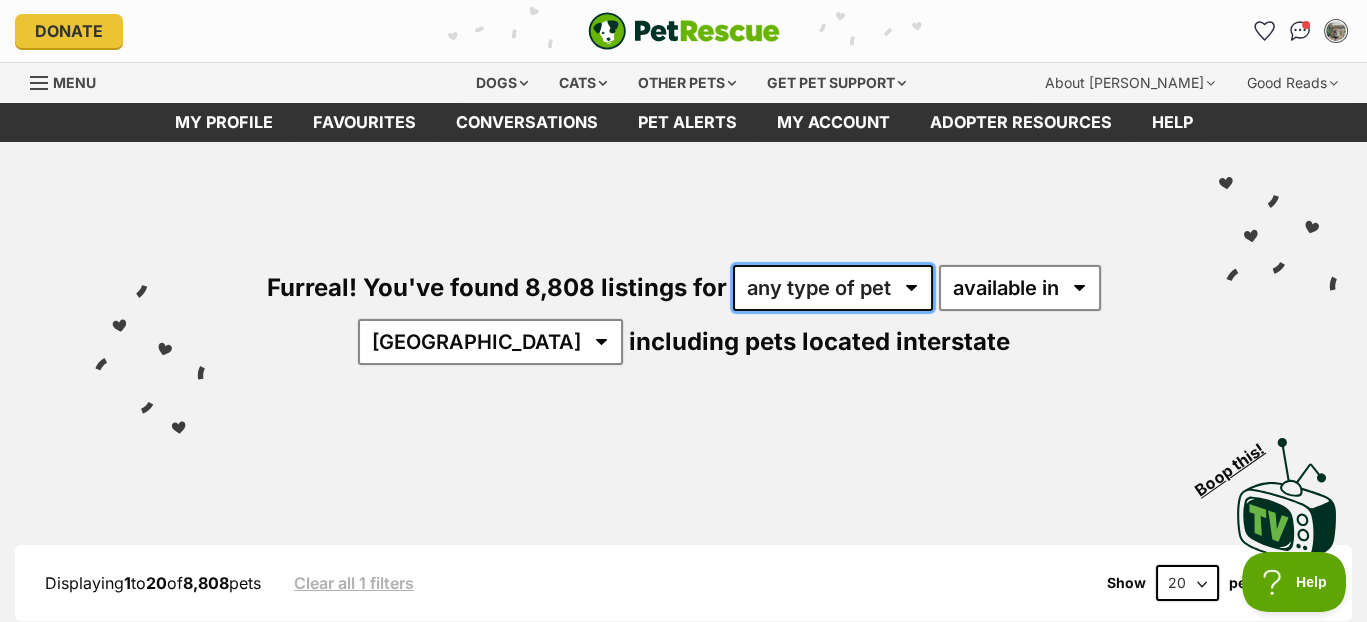 click on "any type of pet
cats
dogs
other pets" at bounding box center (833, 288) 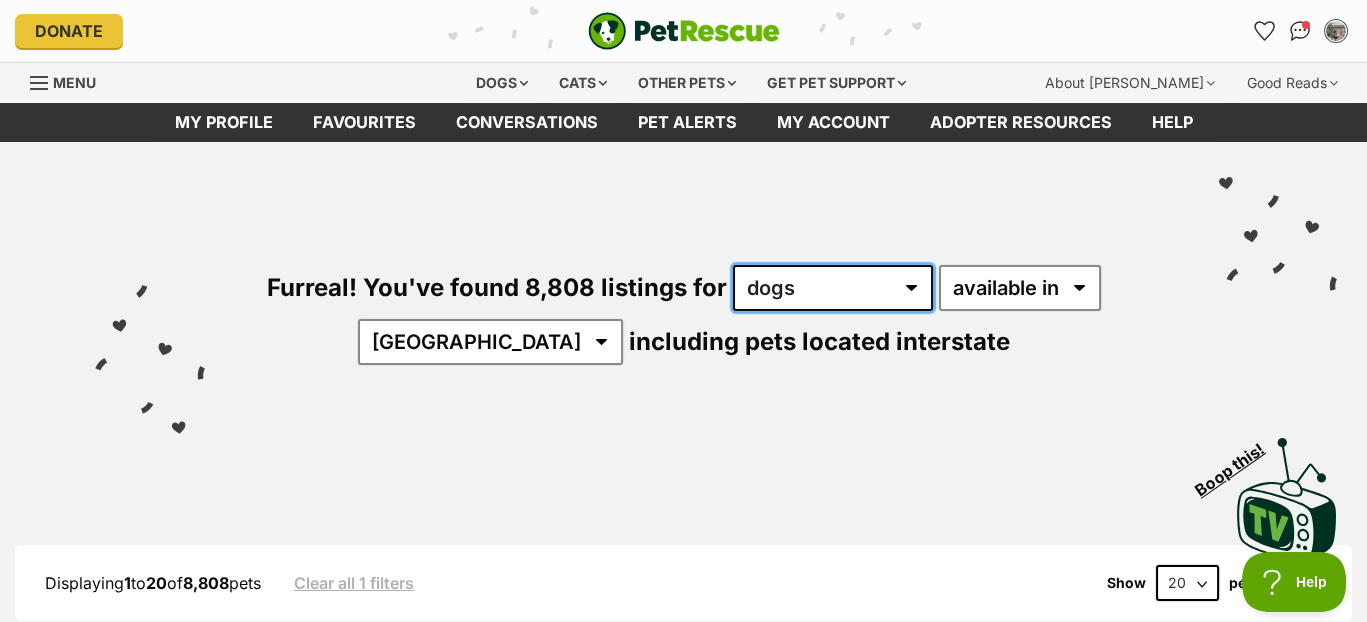 click on "any type of pet
cats
dogs
other pets" at bounding box center (833, 288) 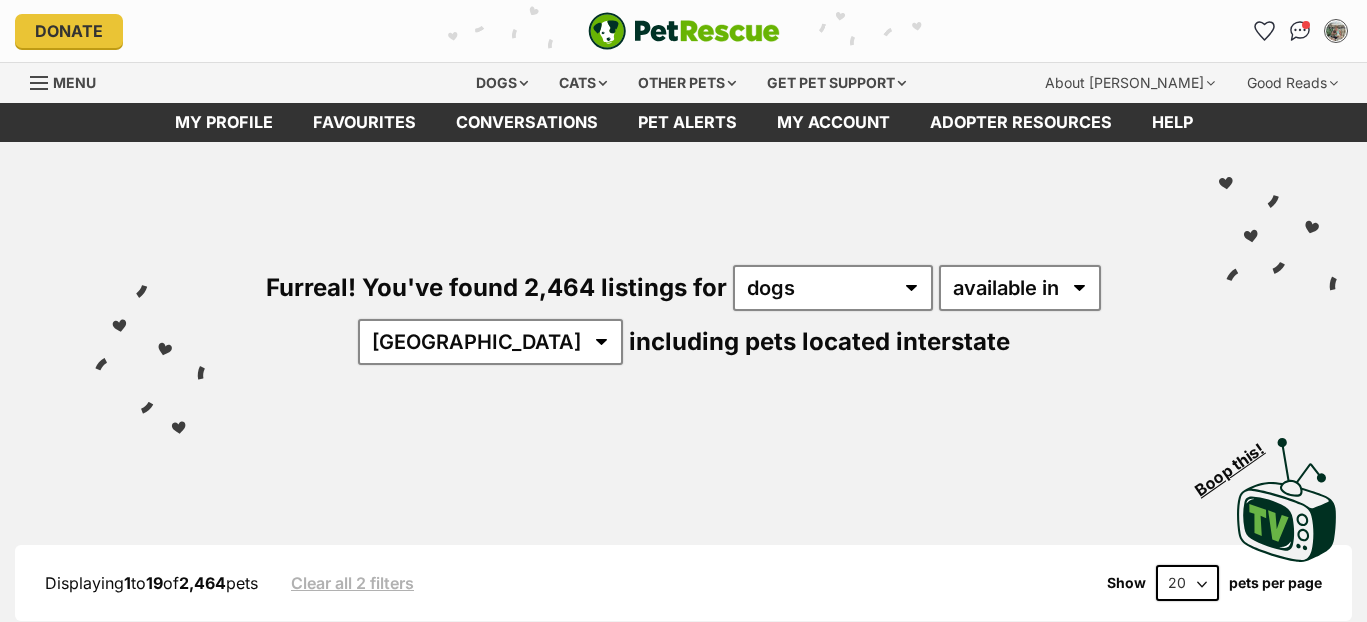 scroll, scrollTop: 0, scrollLeft: 0, axis: both 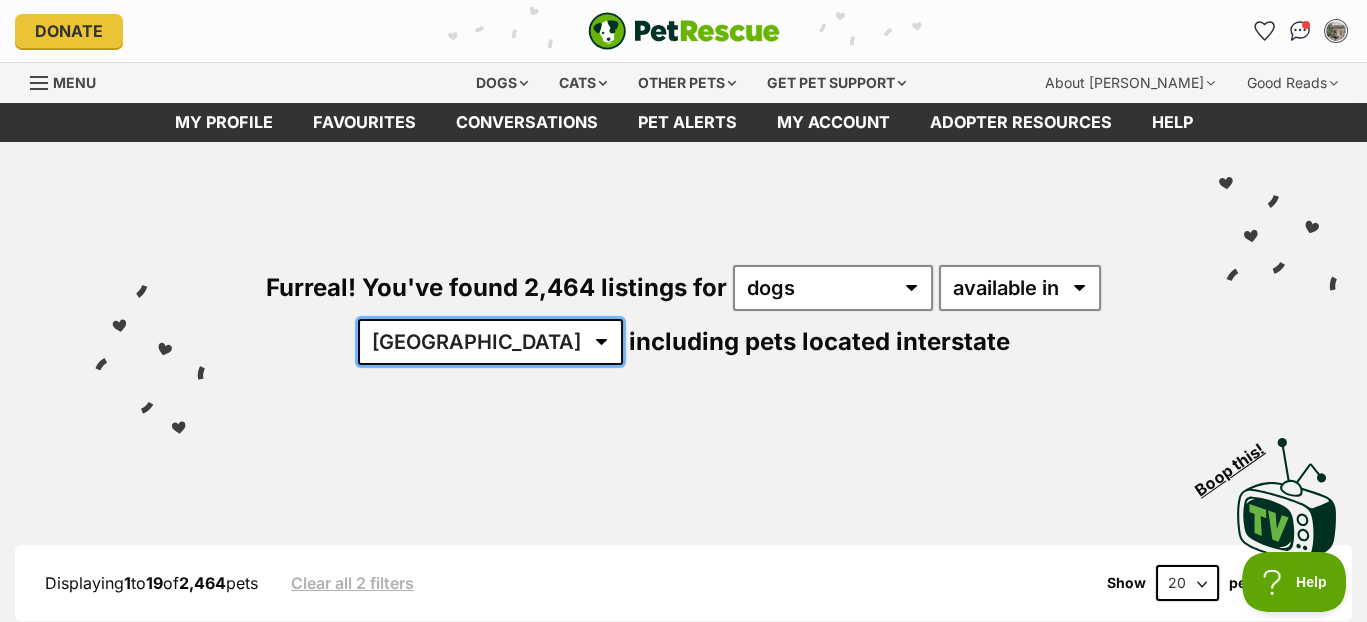 click on "[GEOGRAPHIC_DATA]
[GEOGRAPHIC_DATA]
[GEOGRAPHIC_DATA]
[GEOGRAPHIC_DATA]
[GEOGRAPHIC_DATA]
SA
[GEOGRAPHIC_DATA]
[GEOGRAPHIC_DATA]
[GEOGRAPHIC_DATA]" at bounding box center (490, 342) 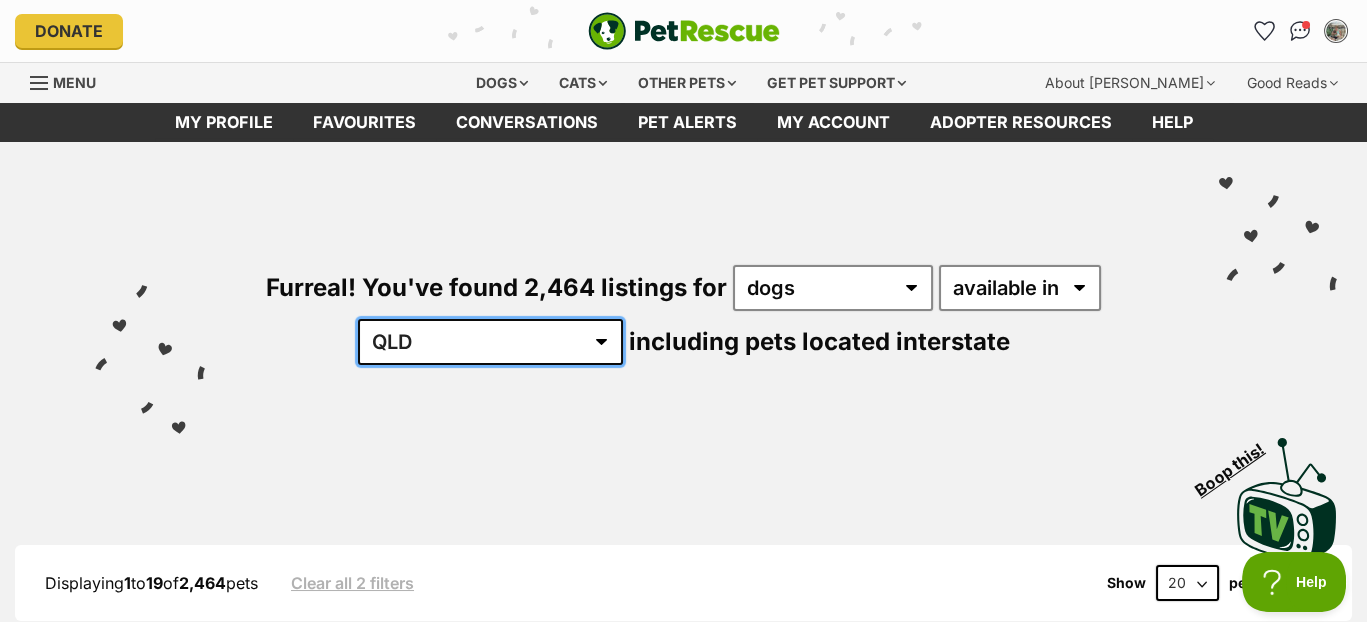 click on "[GEOGRAPHIC_DATA]
[GEOGRAPHIC_DATA]
[GEOGRAPHIC_DATA]
[GEOGRAPHIC_DATA]
[GEOGRAPHIC_DATA]
SA
[GEOGRAPHIC_DATA]
[GEOGRAPHIC_DATA]
[GEOGRAPHIC_DATA]" at bounding box center (490, 342) 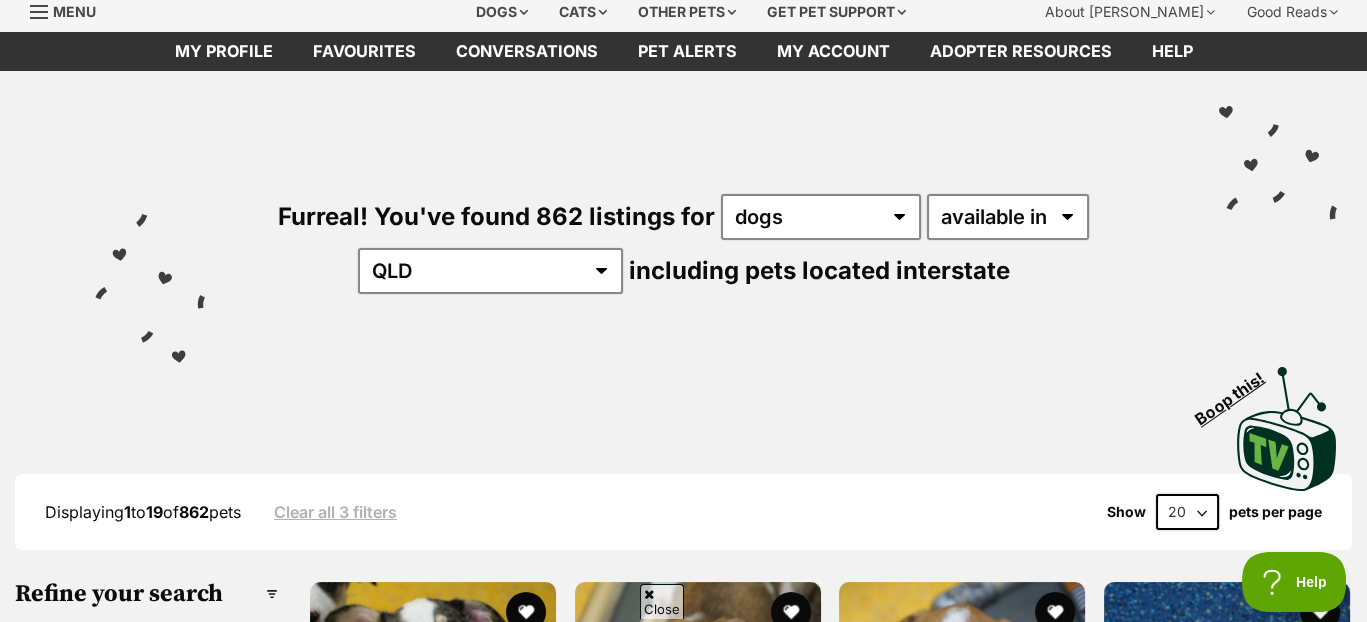scroll, scrollTop: 0, scrollLeft: 0, axis: both 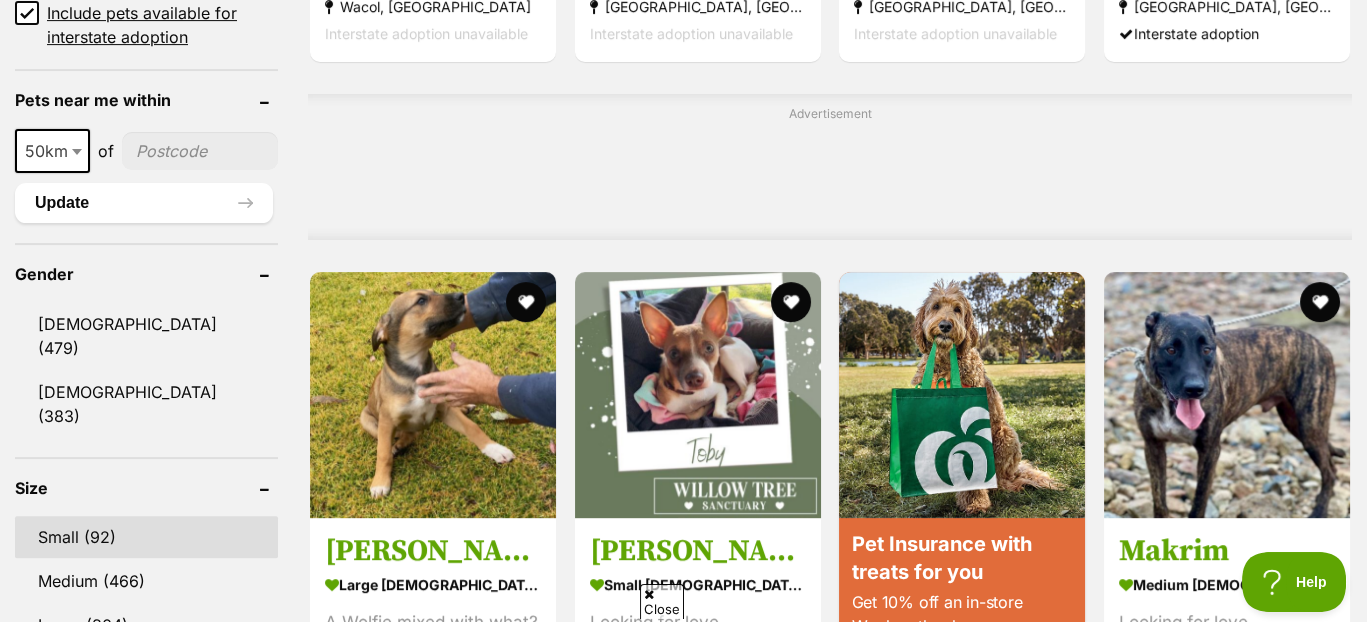 click on "Small (92)" at bounding box center (146, 537) 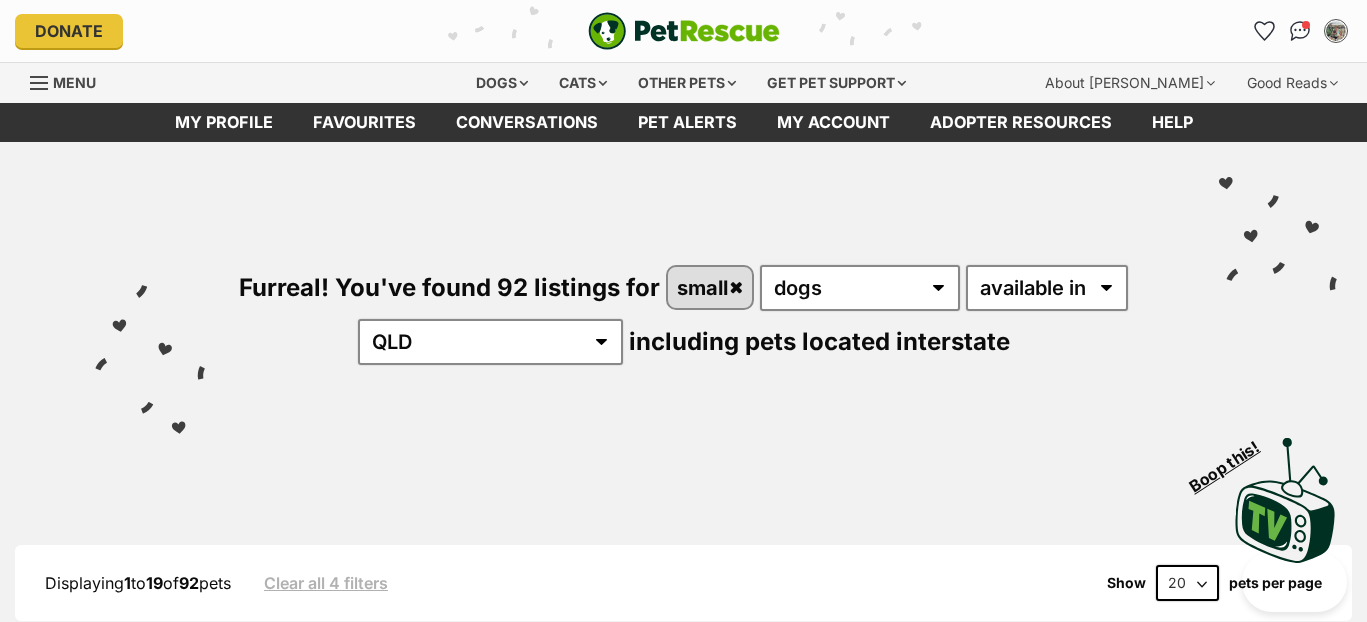 scroll, scrollTop: 0, scrollLeft: 0, axis: both 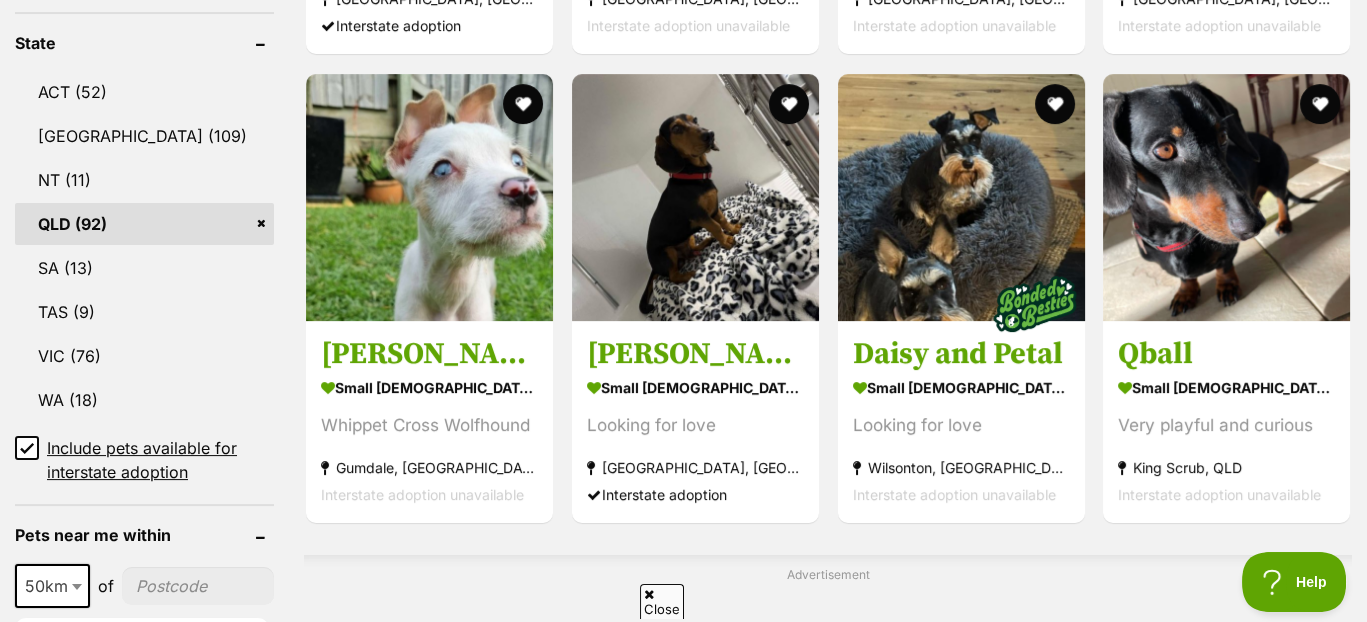 click 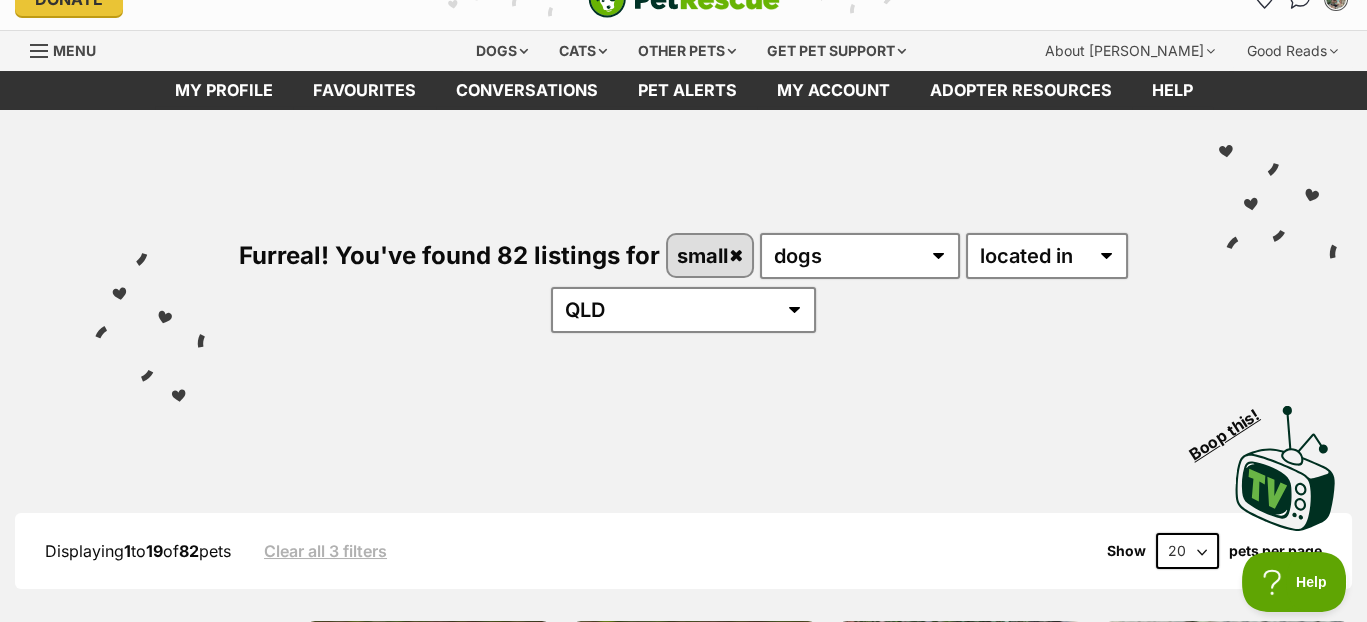 scroll, scrollTop: 0, scrollLeft: 0, axis: both 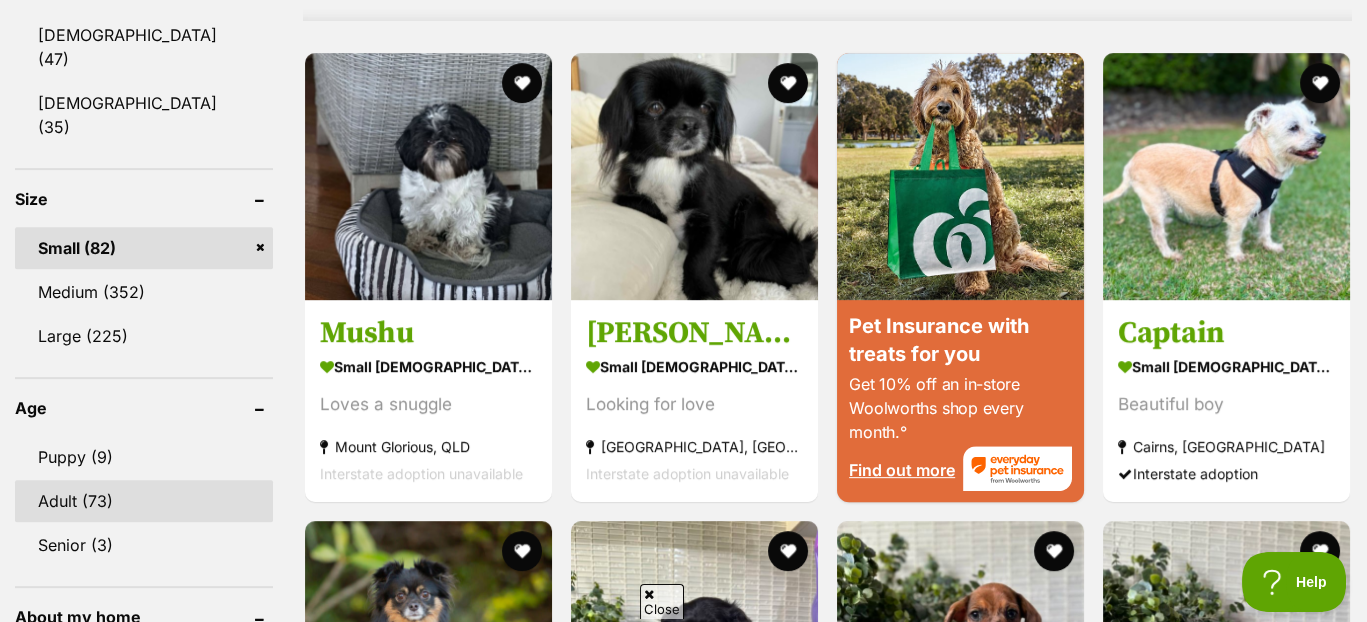 click on "Adult (73)" at bounding box center (144, 501) 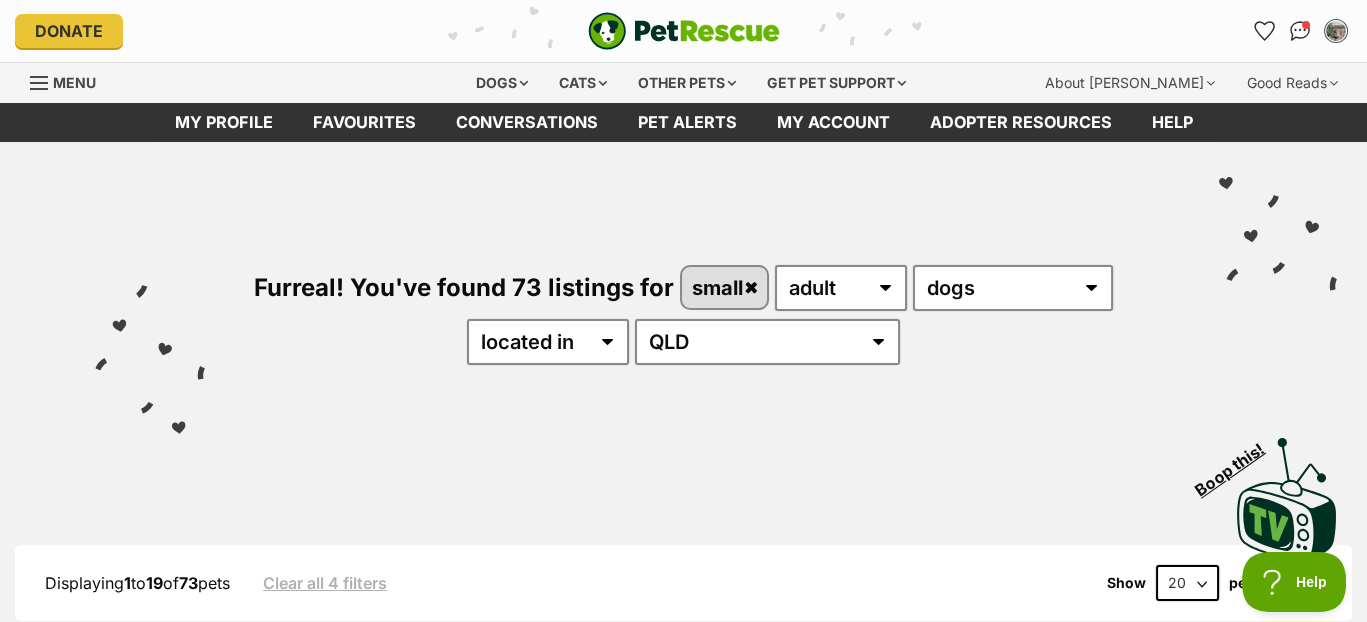 scroll, scrollTop: 0, scrollLeft: 0, axis: both 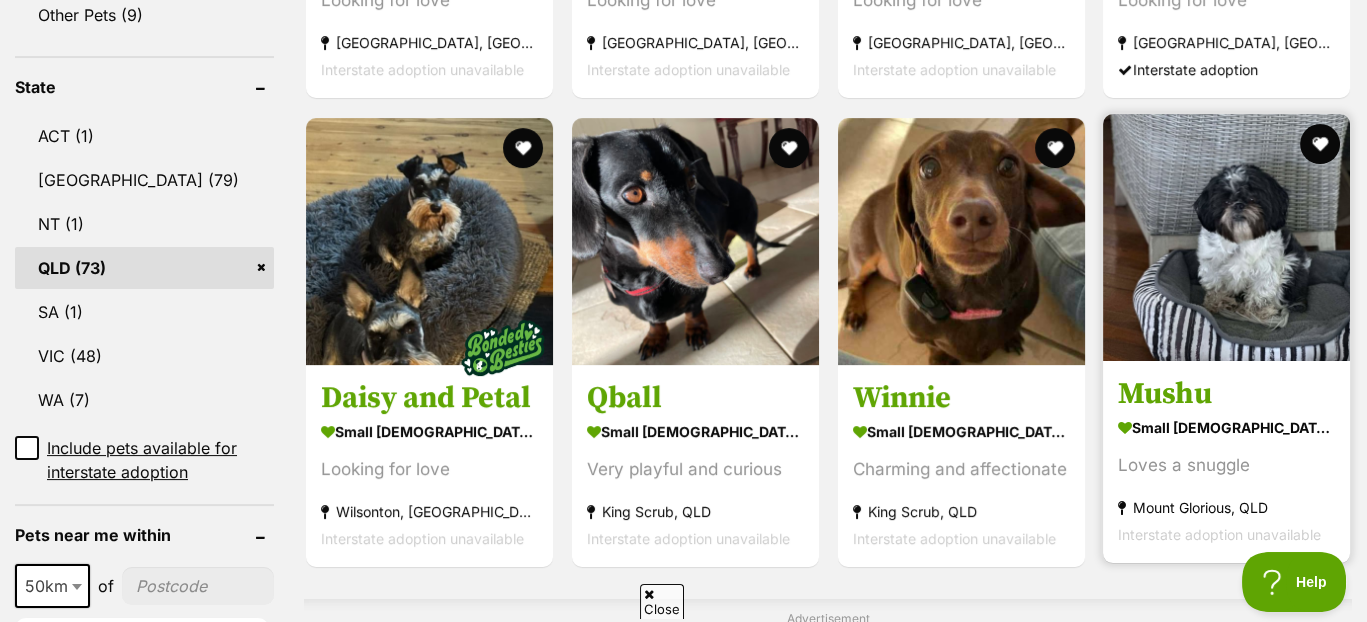 click on "Mushu" at bounding box center (1226, 394) 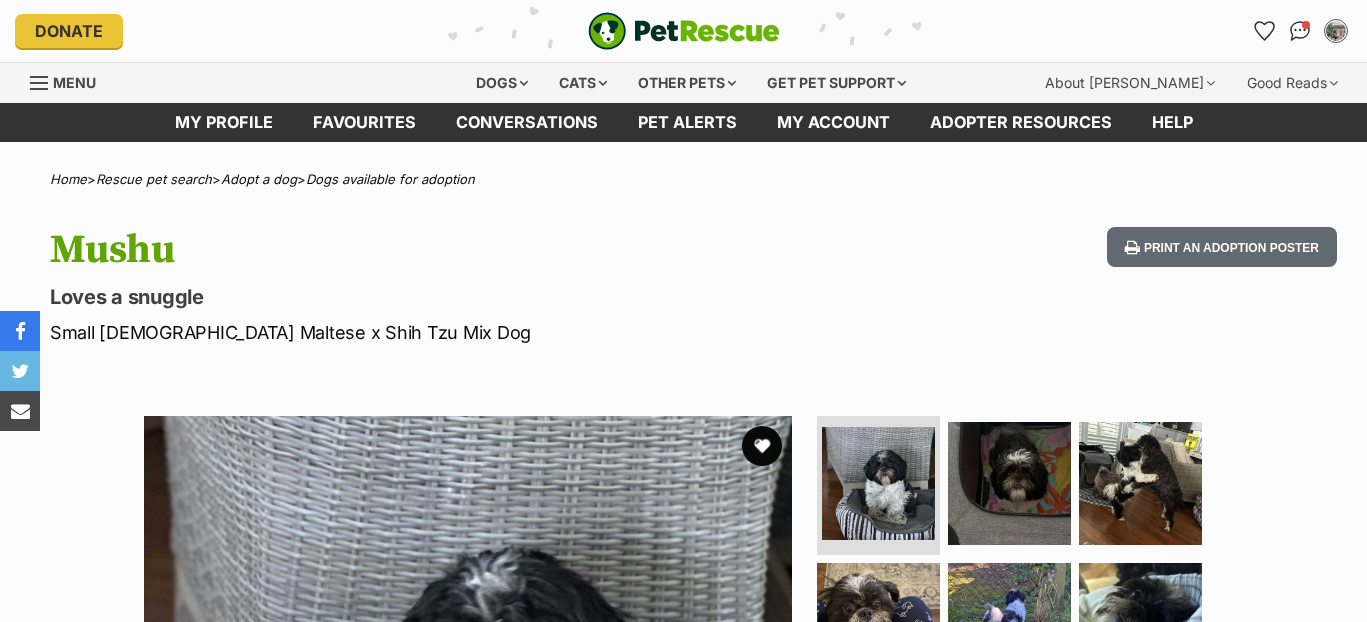 scroll, scrollTop: 26, scrollLeft: 0, axis: vertical 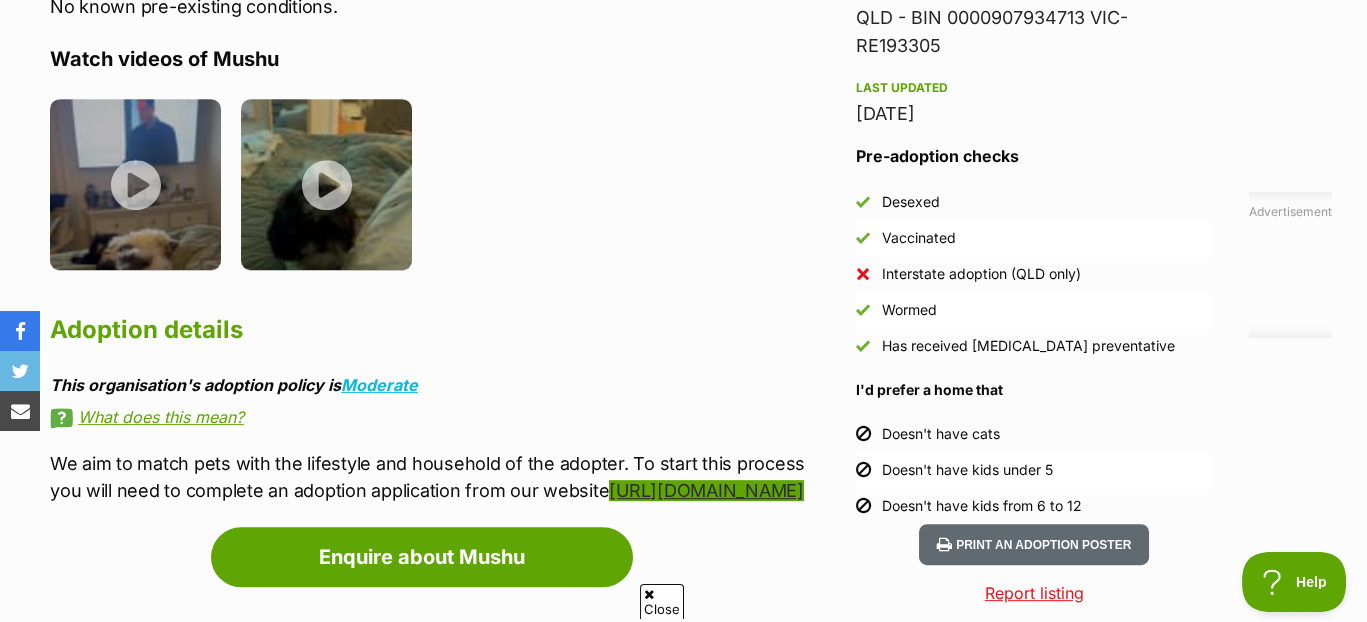 click on "[URL][DOMAIN_NAME]" at bounding box center (706, 490) 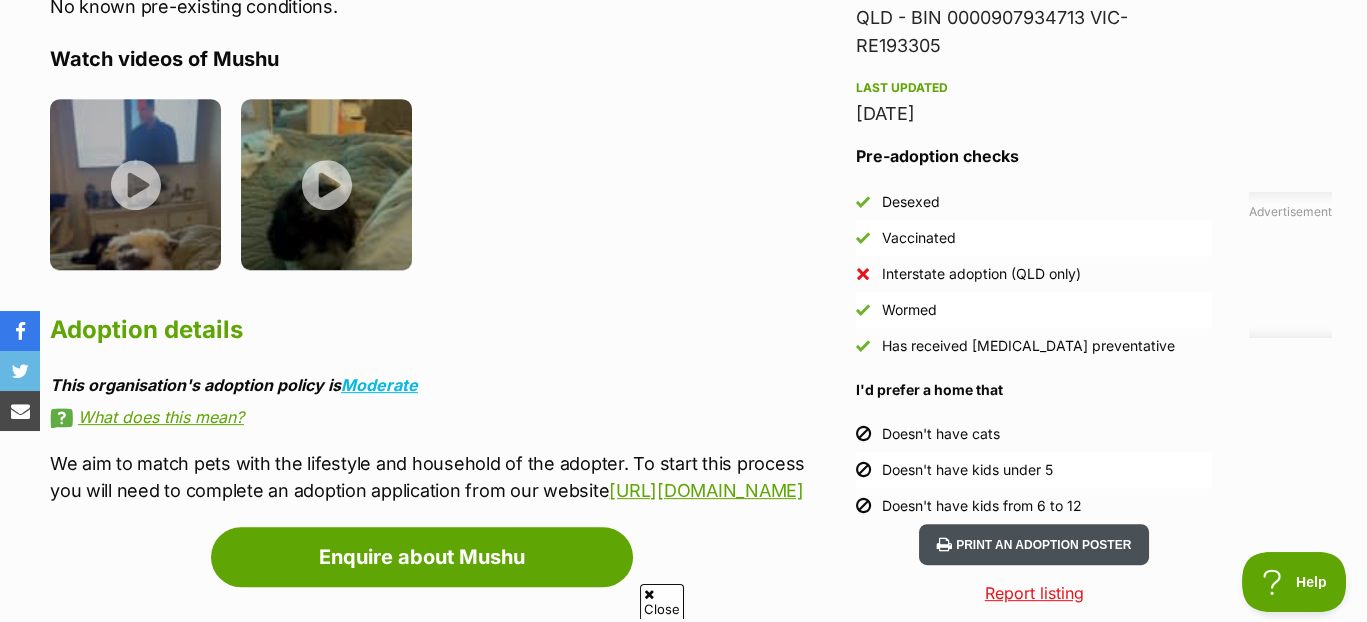 click on "Print an adoption poster" at bounding box center [1034, 544] 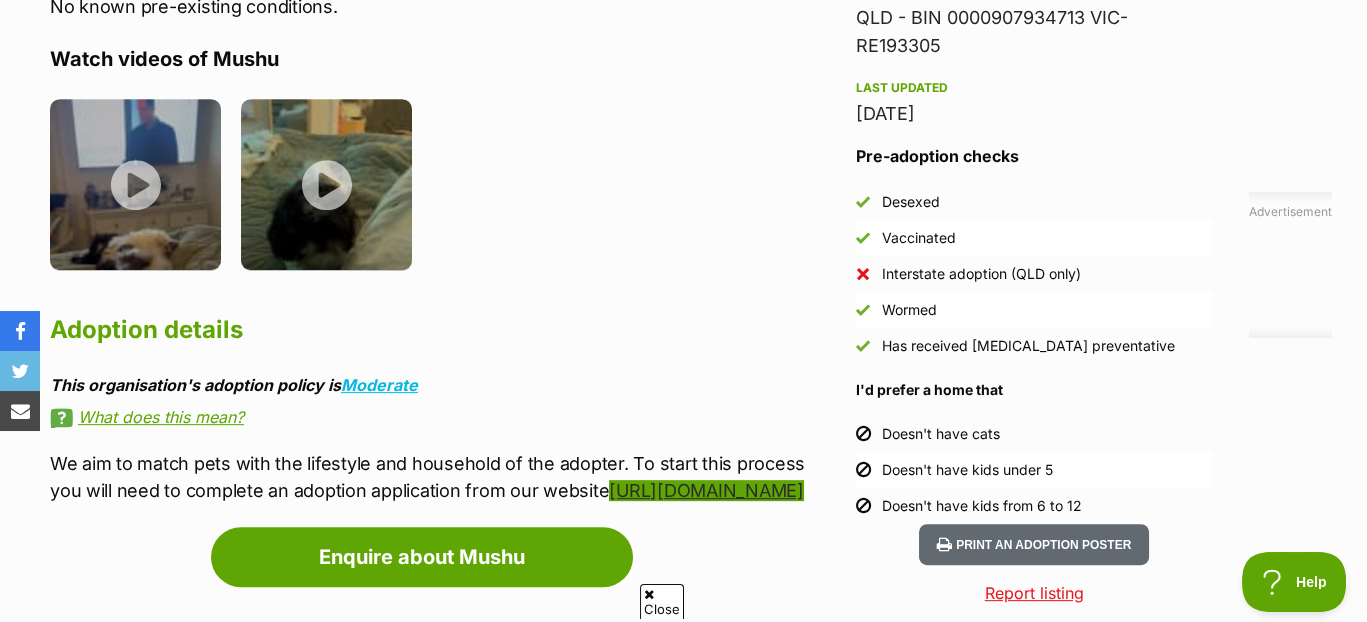 click on "[URL][DOMAIN_NAME]" at bounding box center (706, 490) 